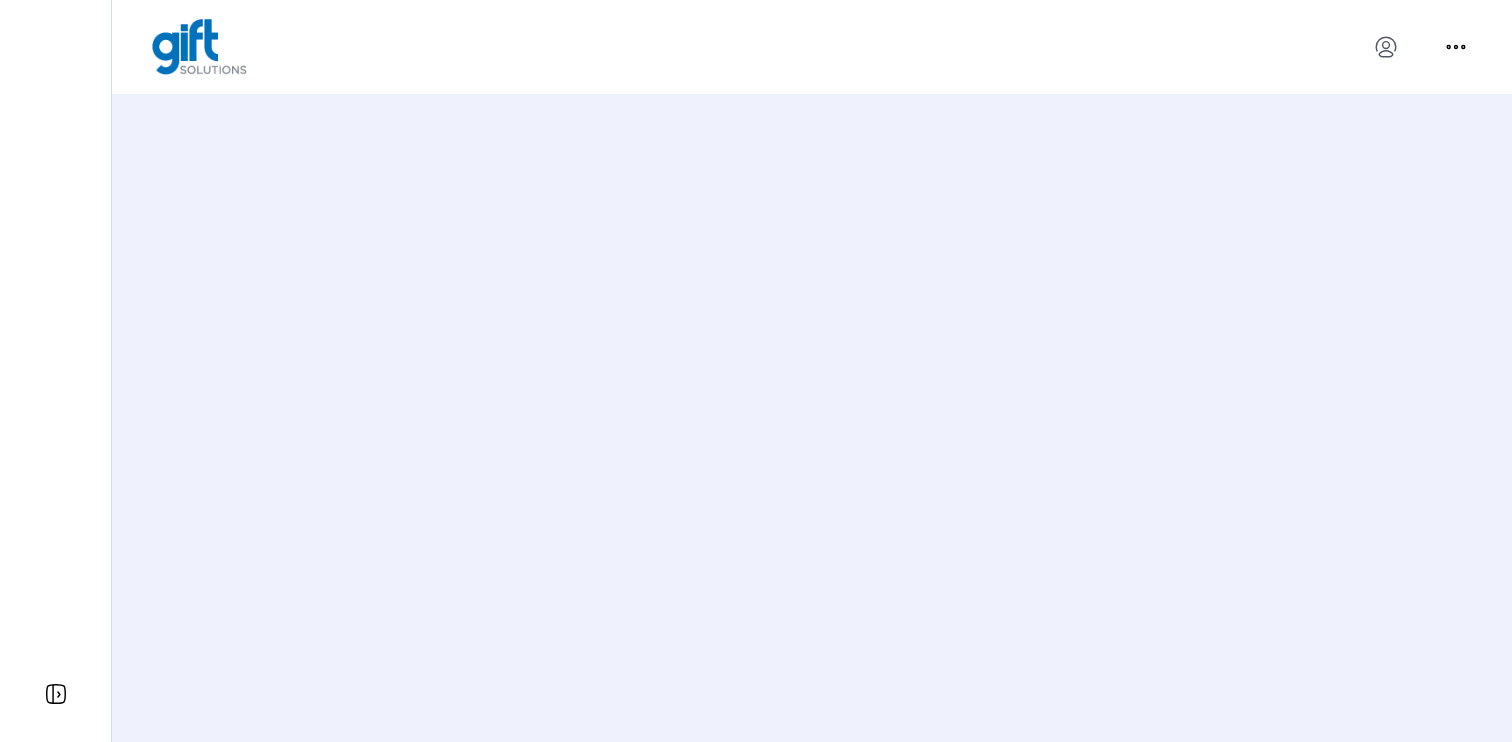 scroll, scrollTop: 0, scrollLeft: 0, axis: both 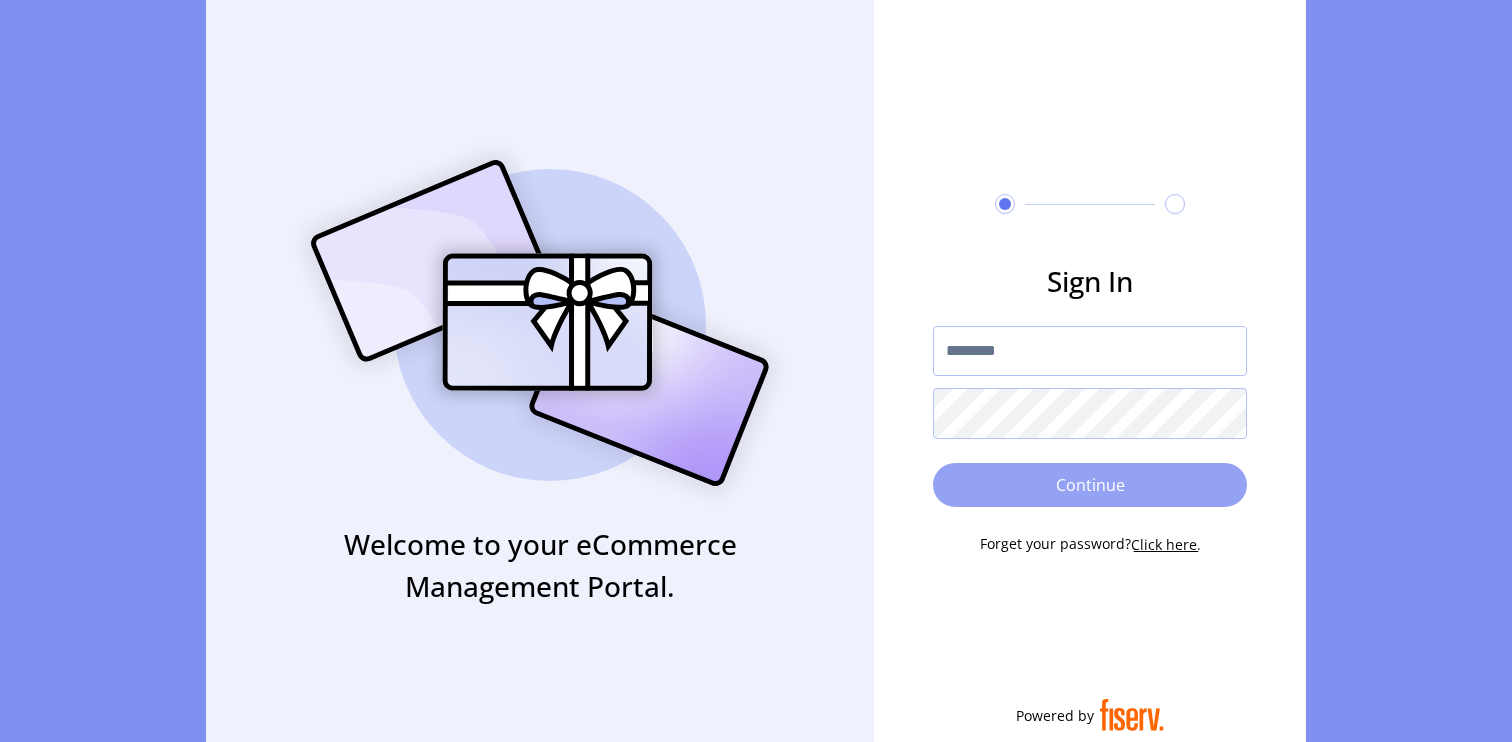 type on "**********" 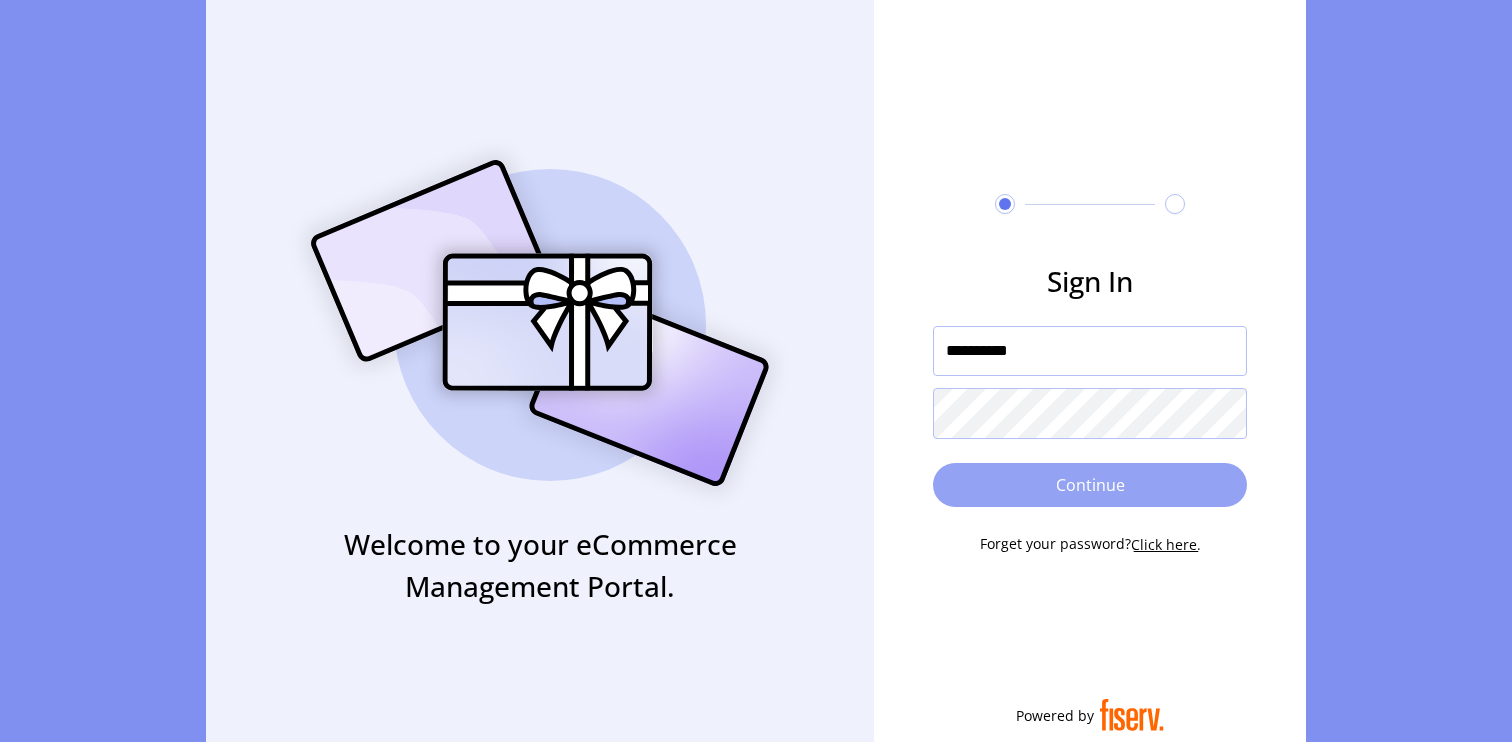 click on "Continue" at bounding box center [1090, 485] 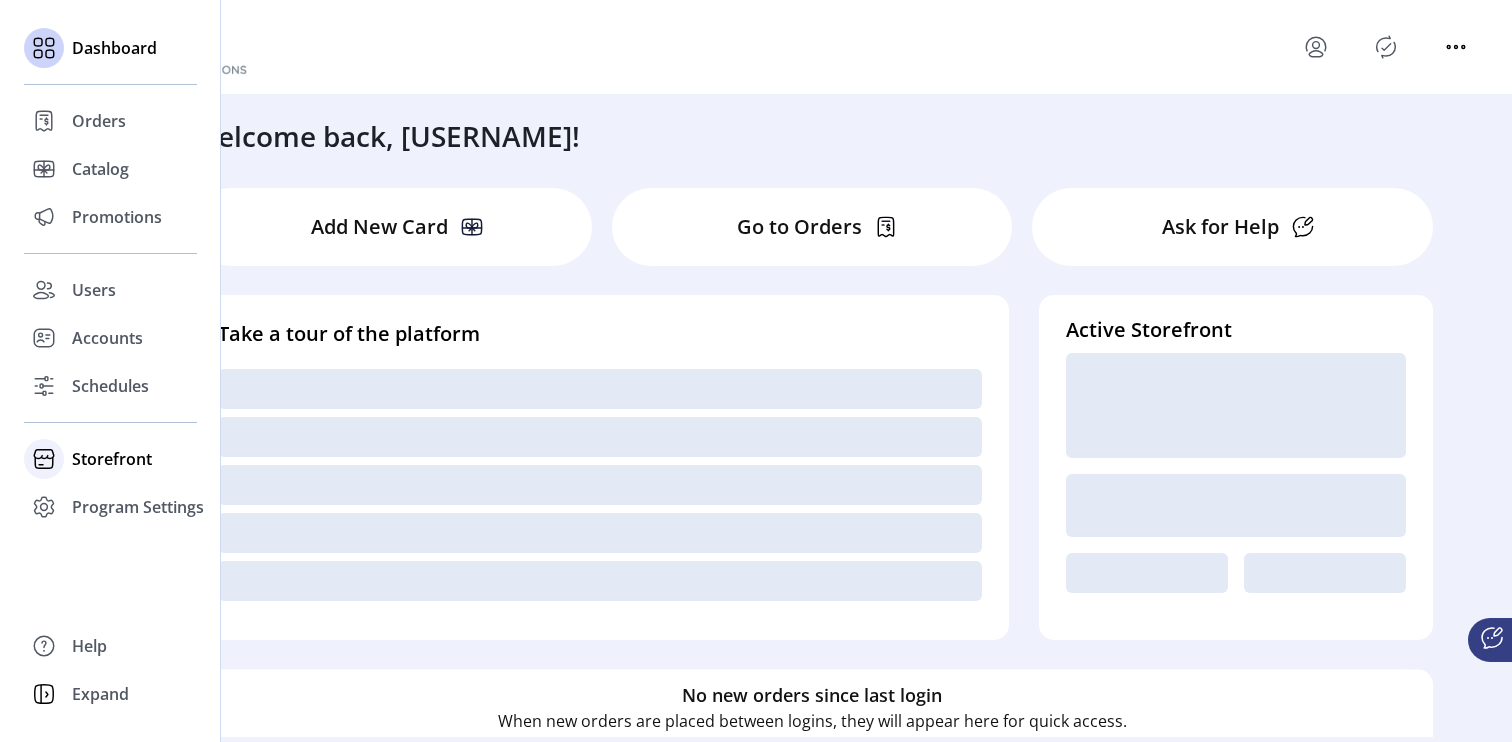 click on "Storefront" 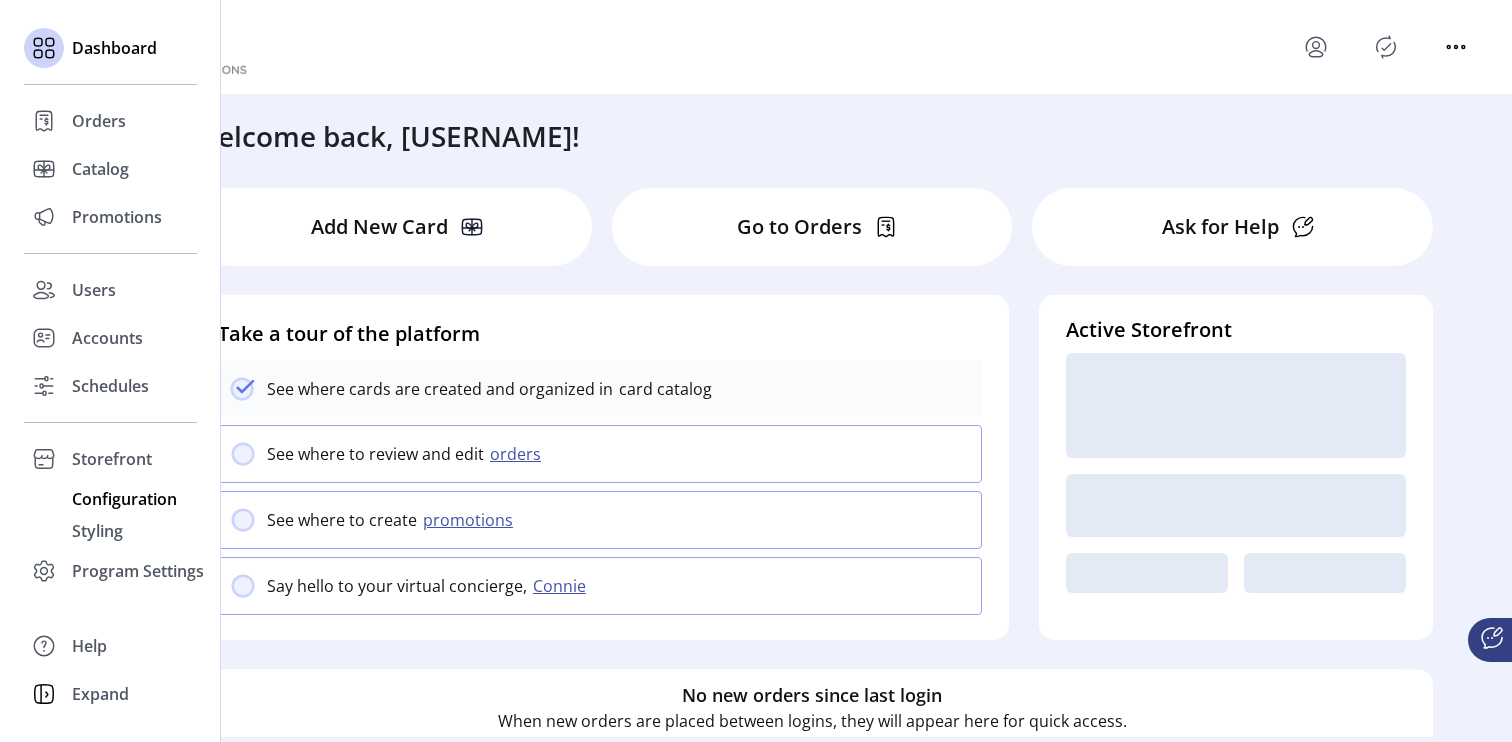 click on "Configuration" 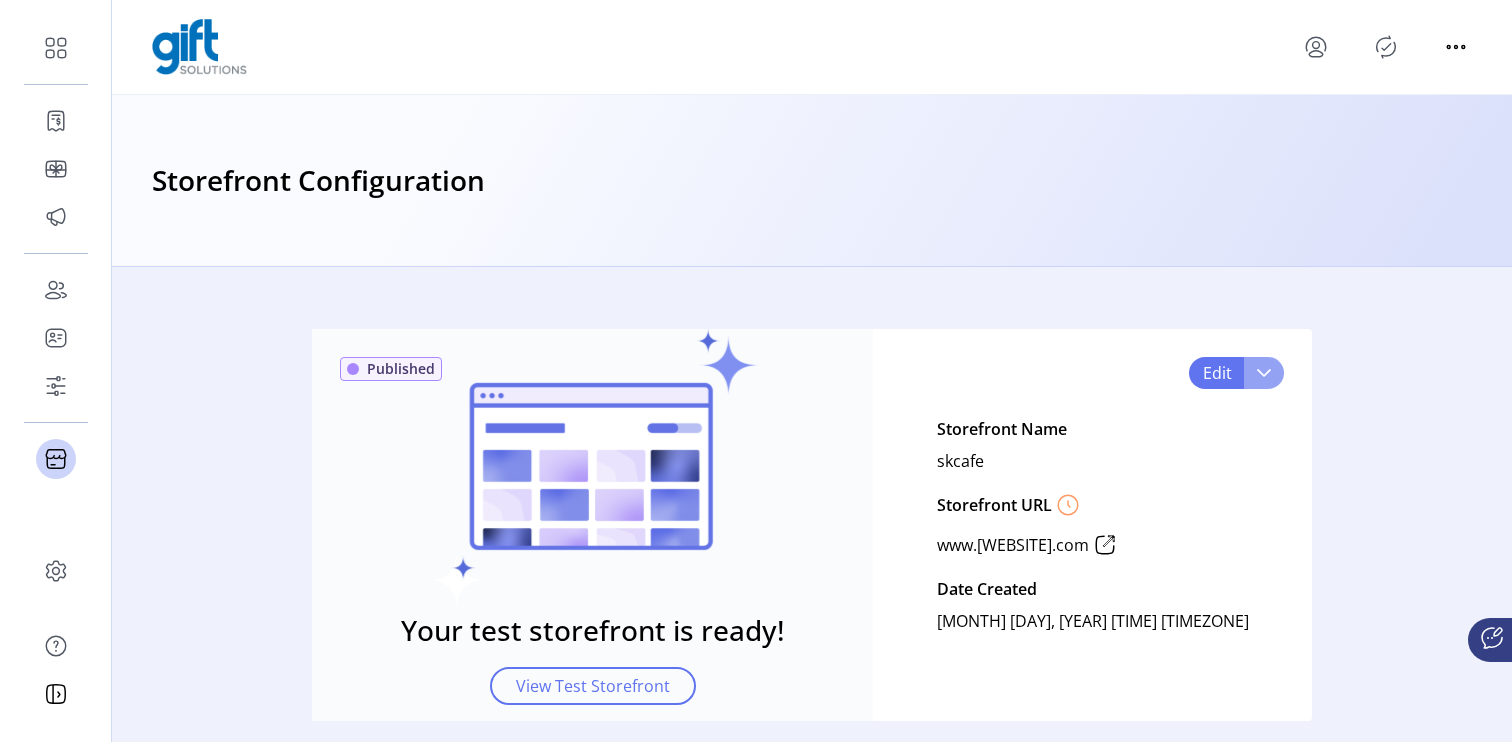 click 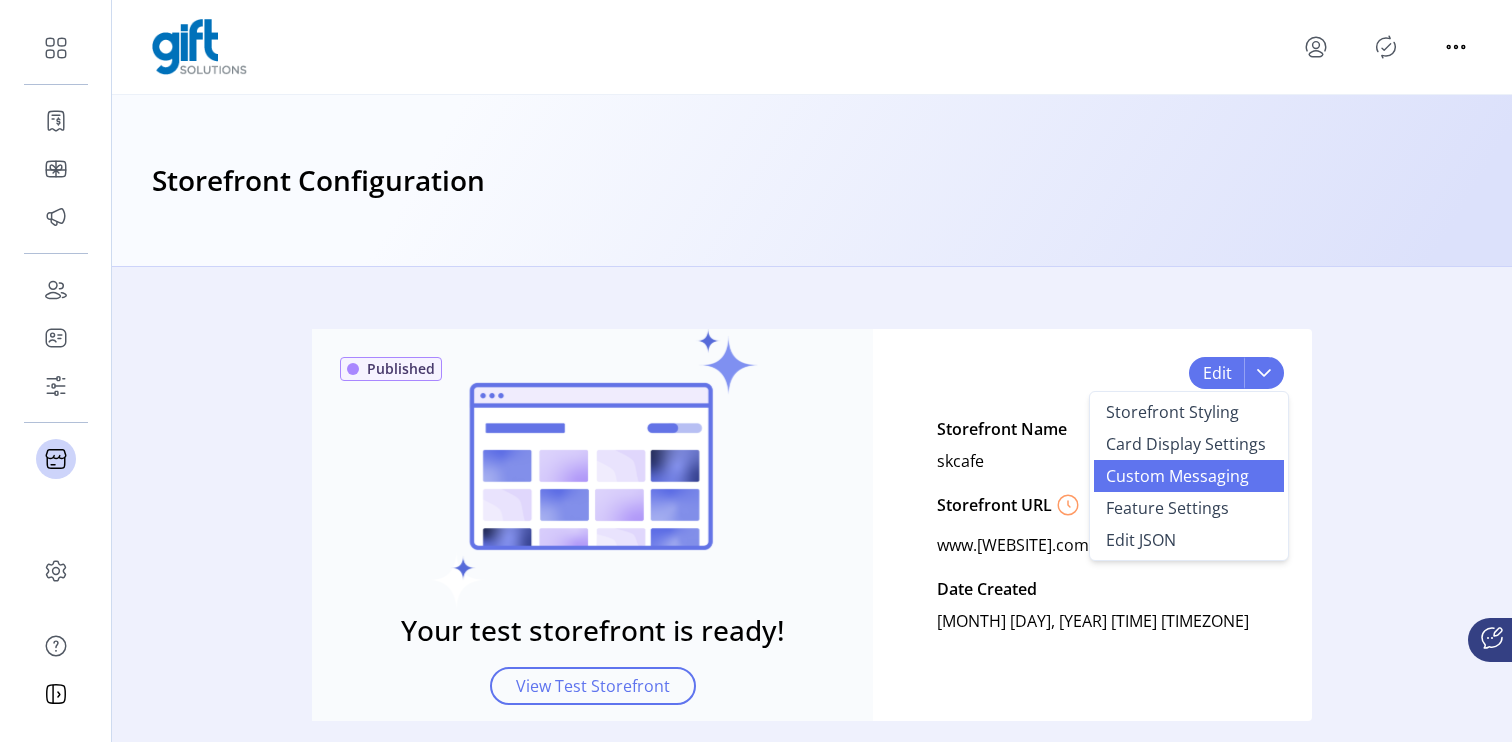 click on "Custom Messaging" at bounding box center [1177, 476] 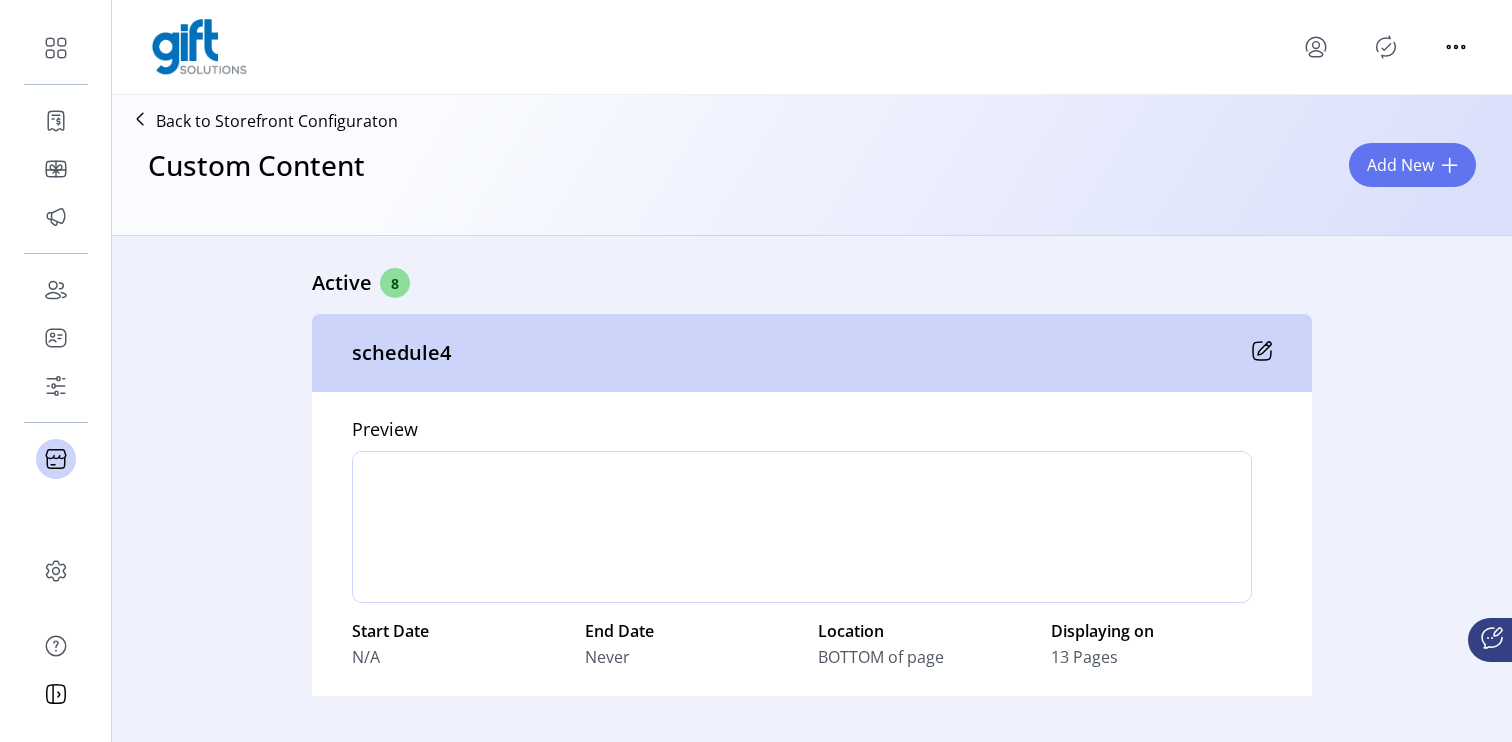 scroll, scrollTop: 0, scrollLeft: 0, axis: both 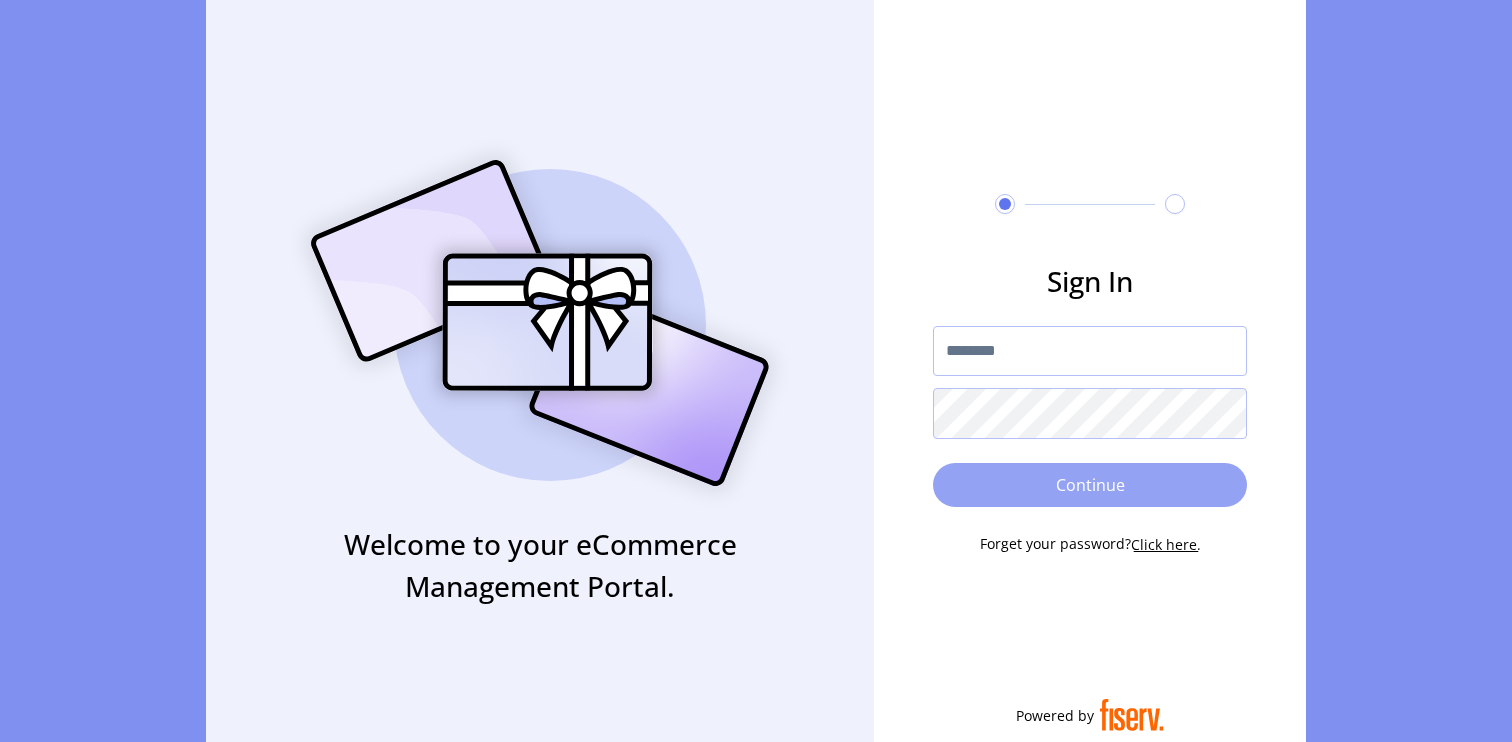 type on "**********" 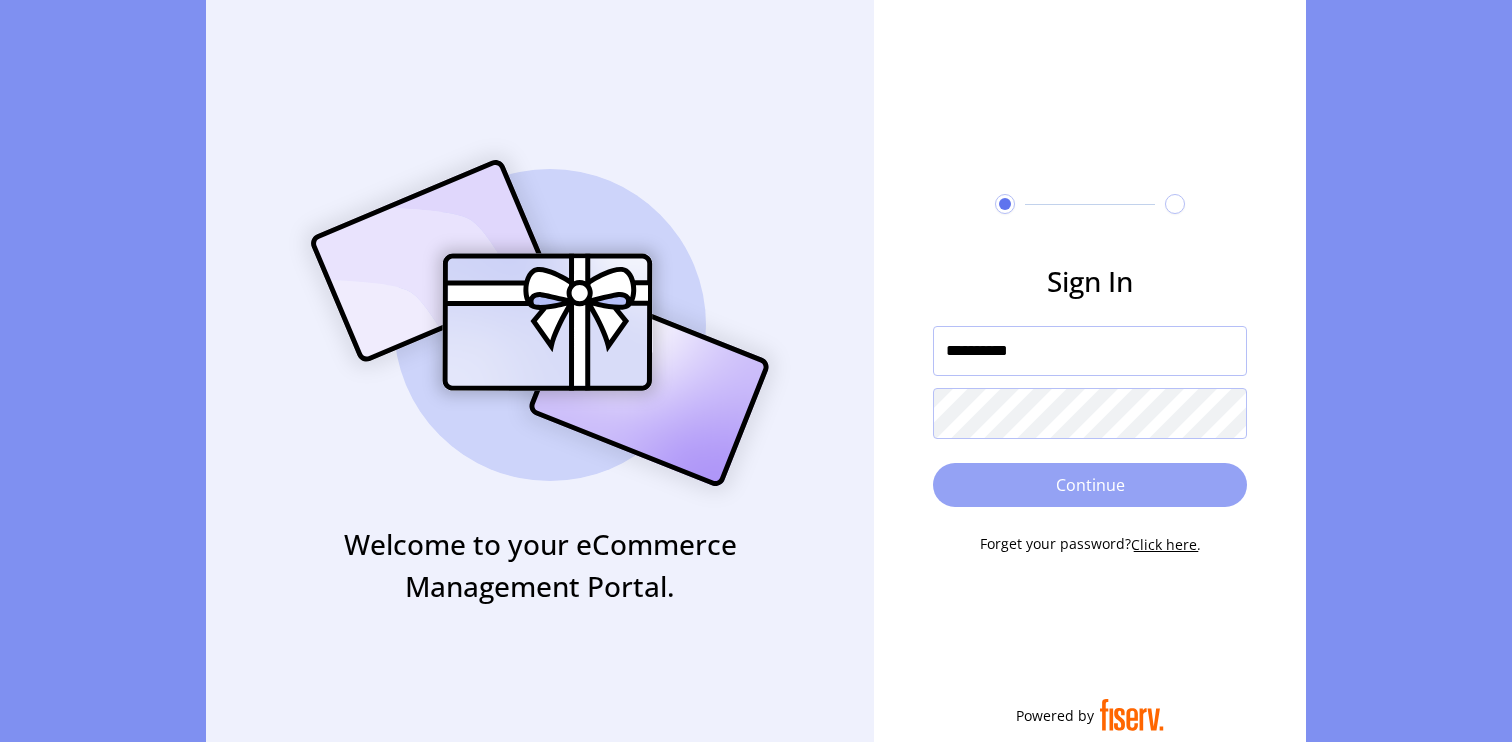 click on "Continue" at bounding box center (1090, 485) 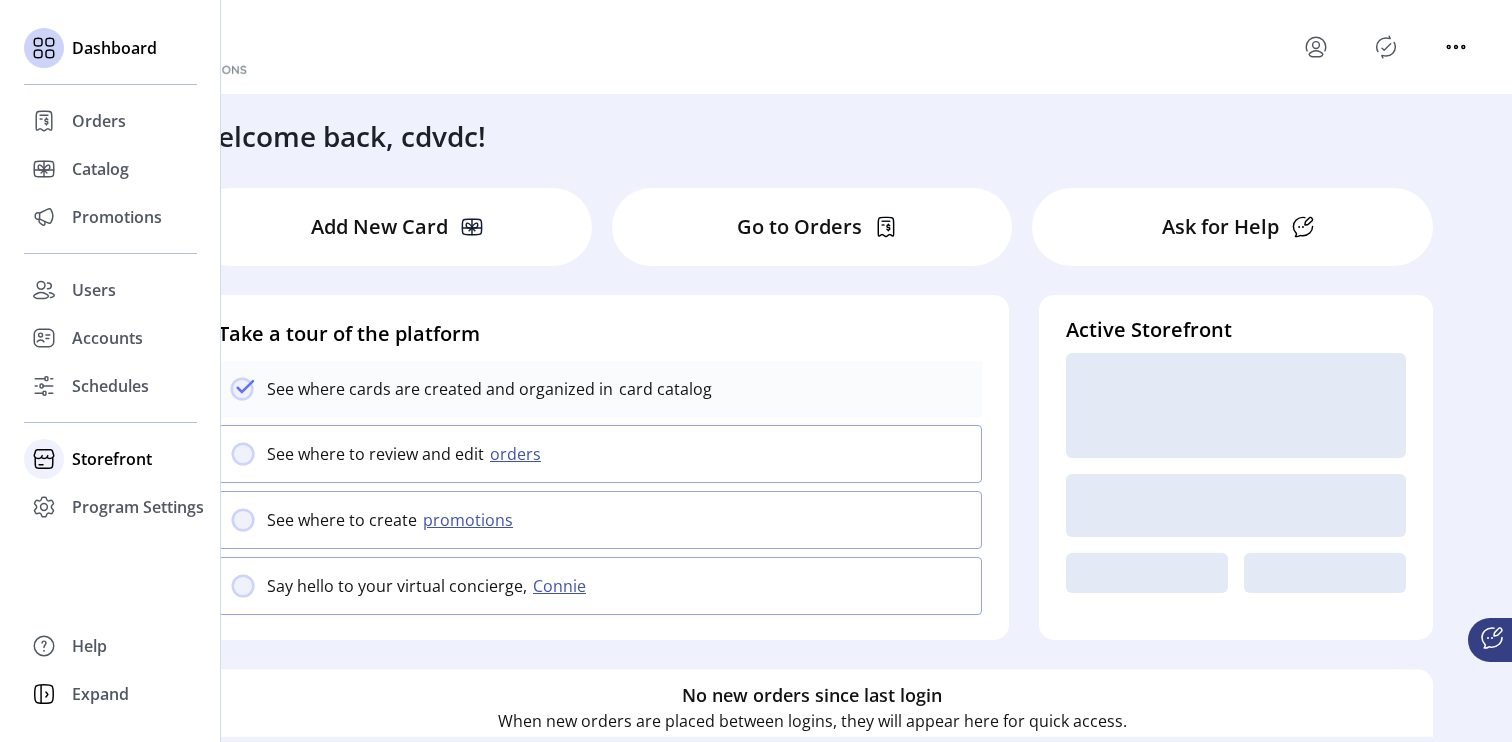 click on "Storefront" 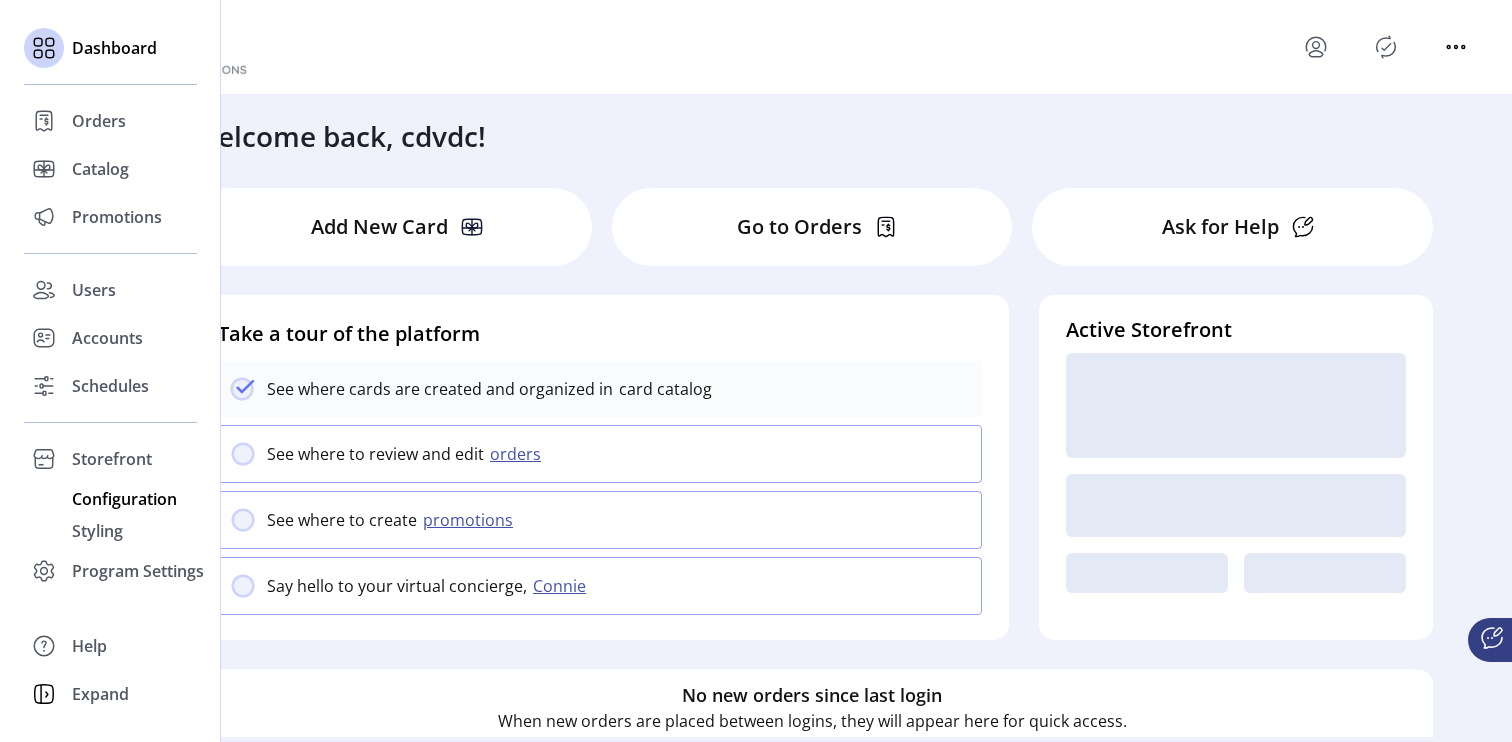click on "Configuration" 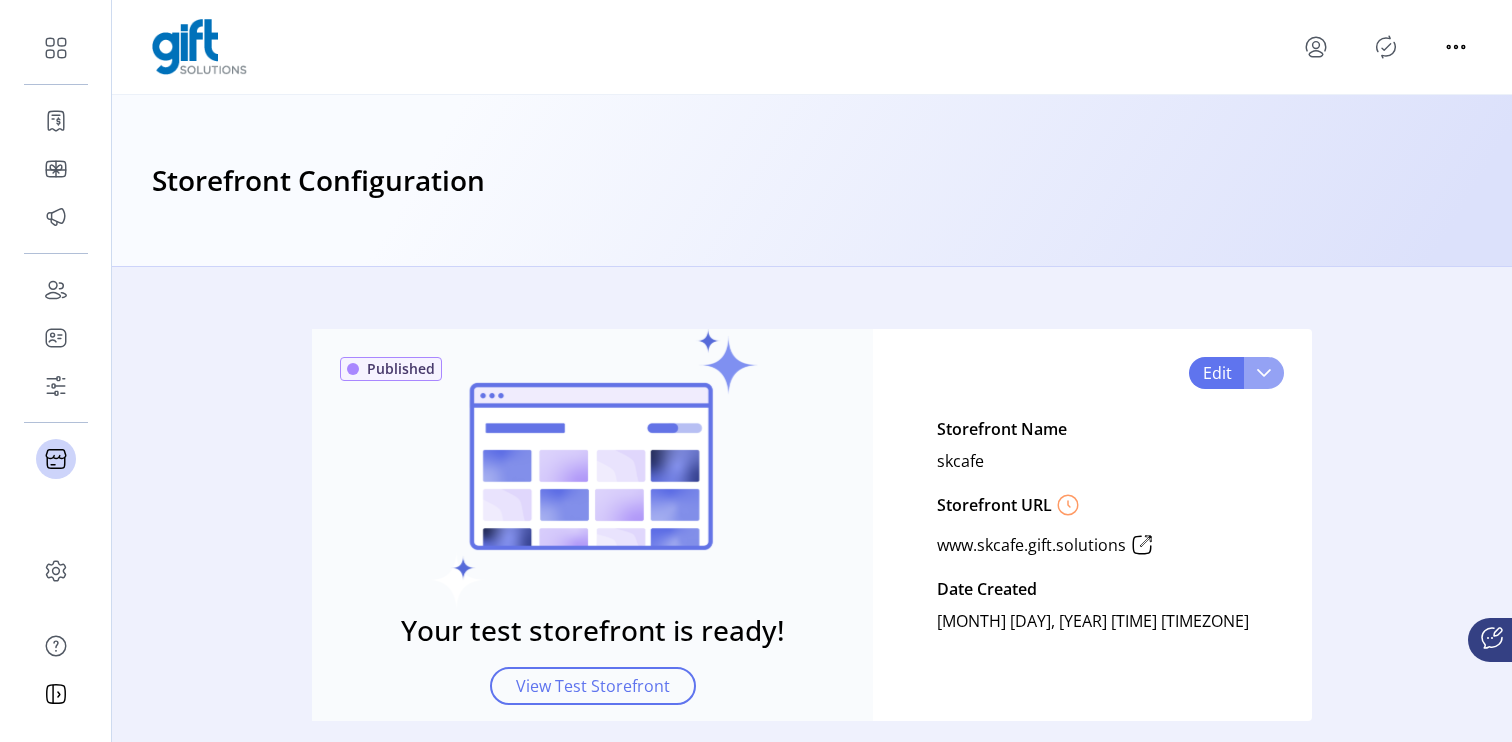 click 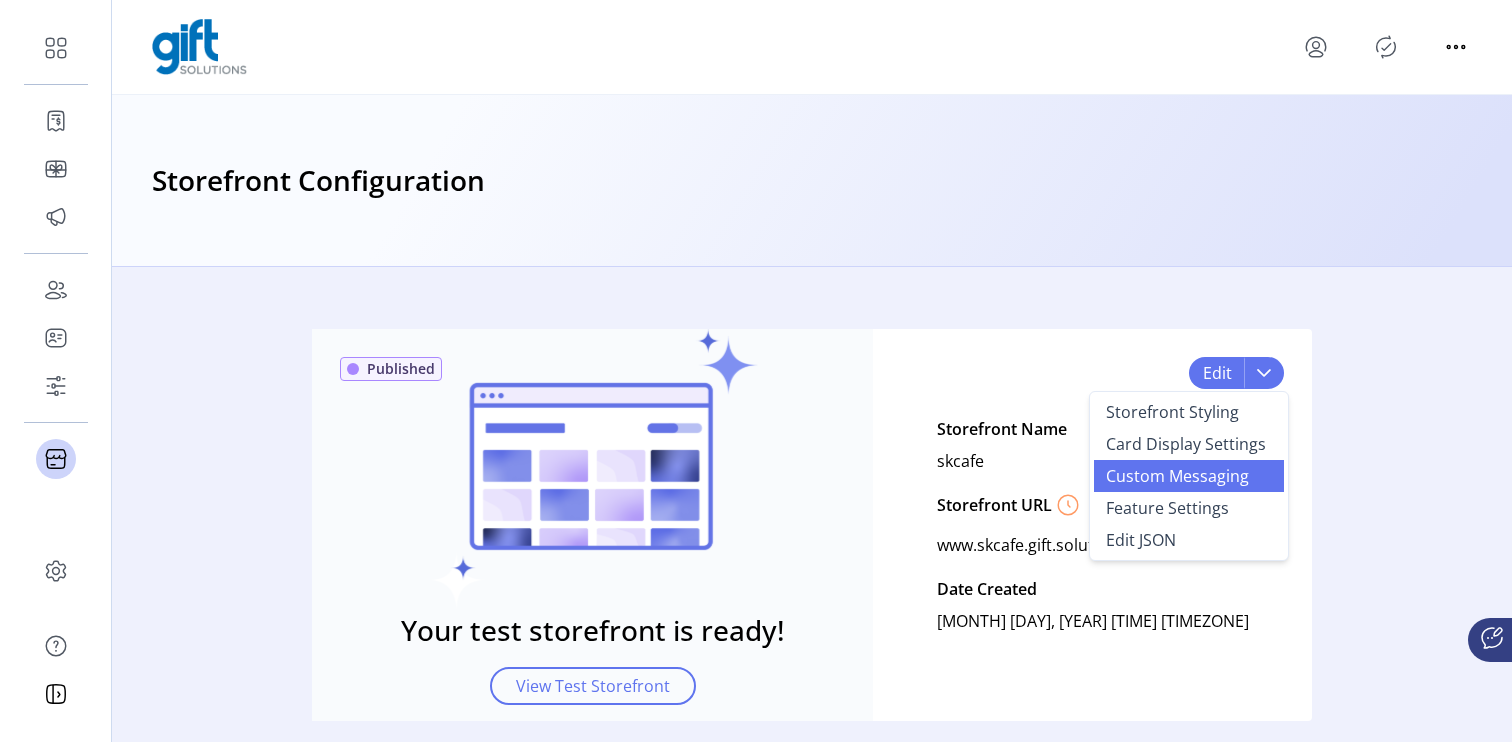 click on "Custom Messaging" at bounding box center (1177, 476) 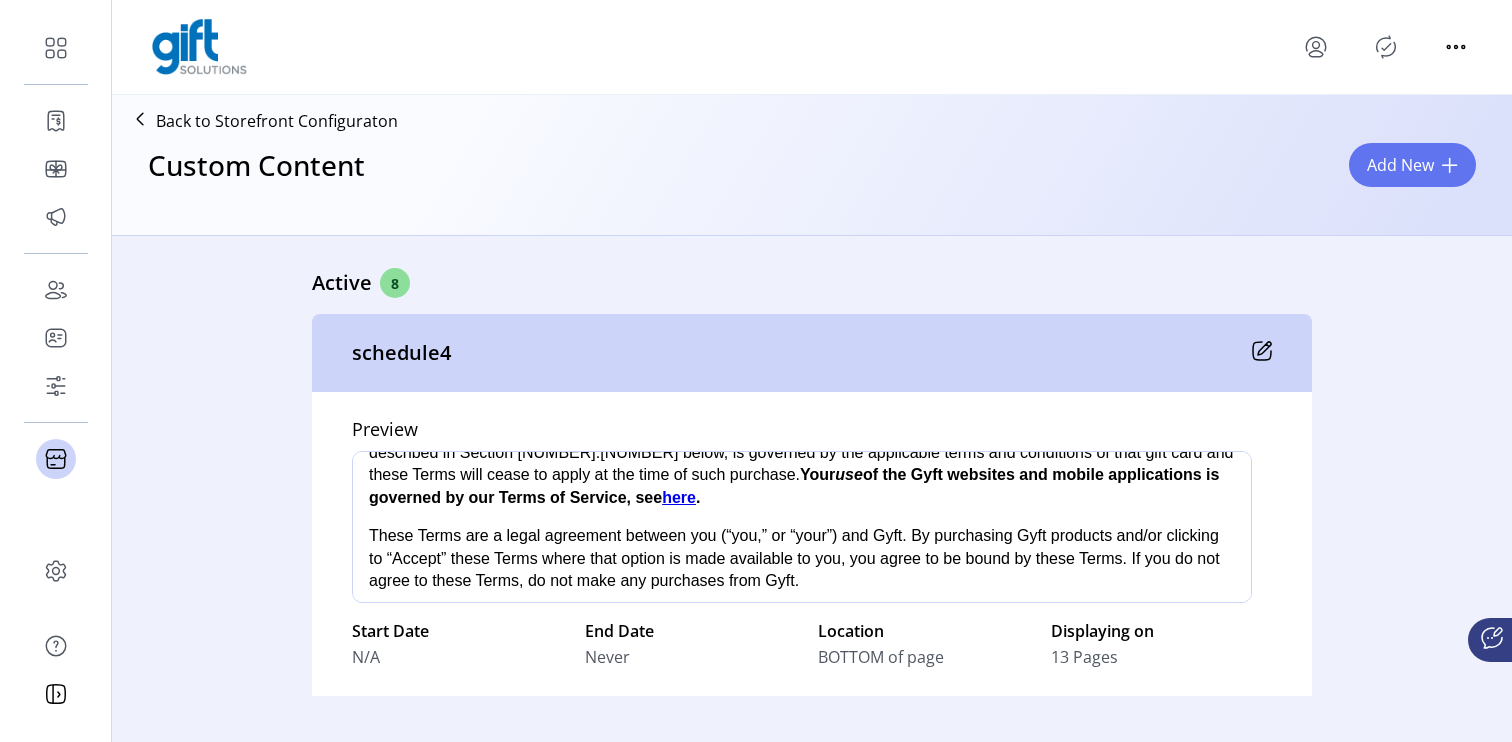 scroll, scrollTop: 171, scrollLeft: 0, axis: vertical 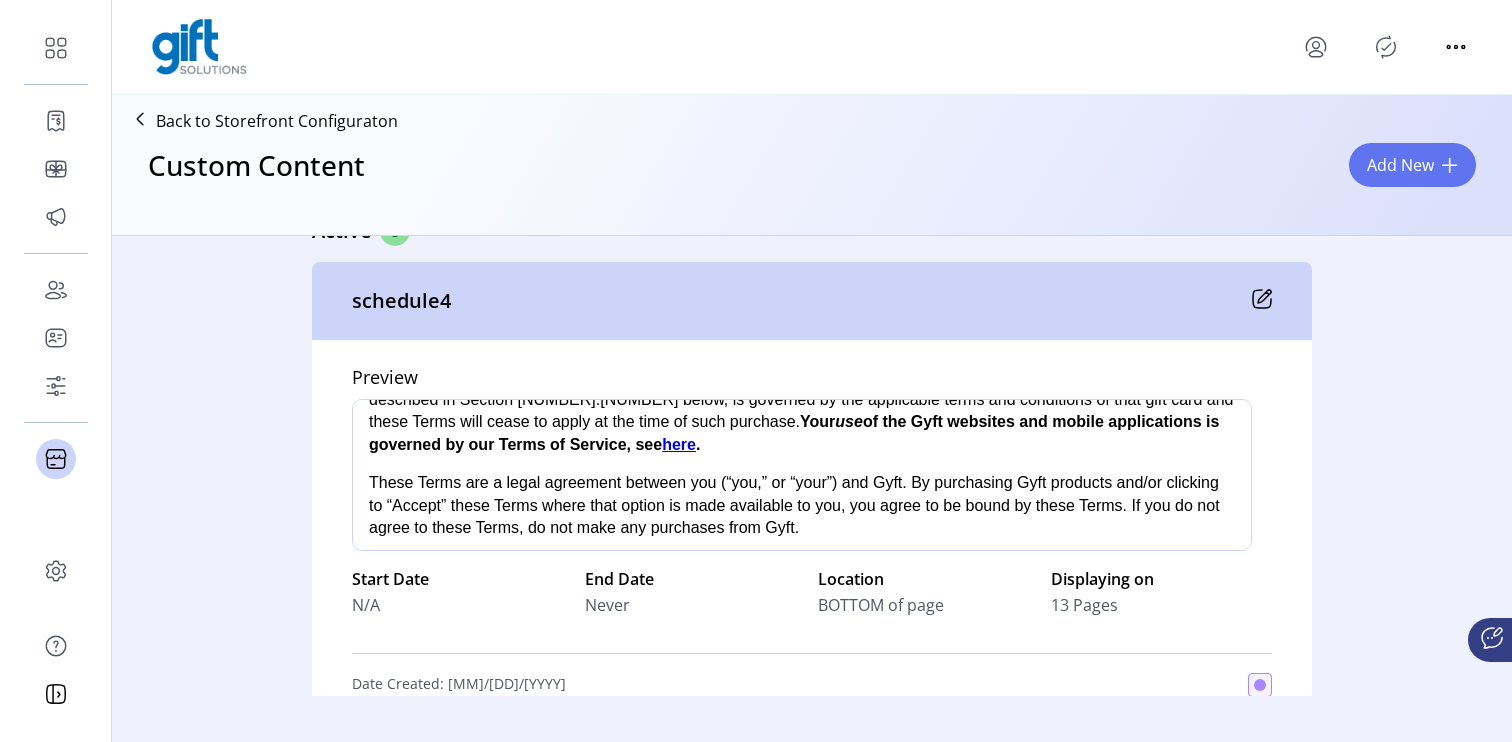click 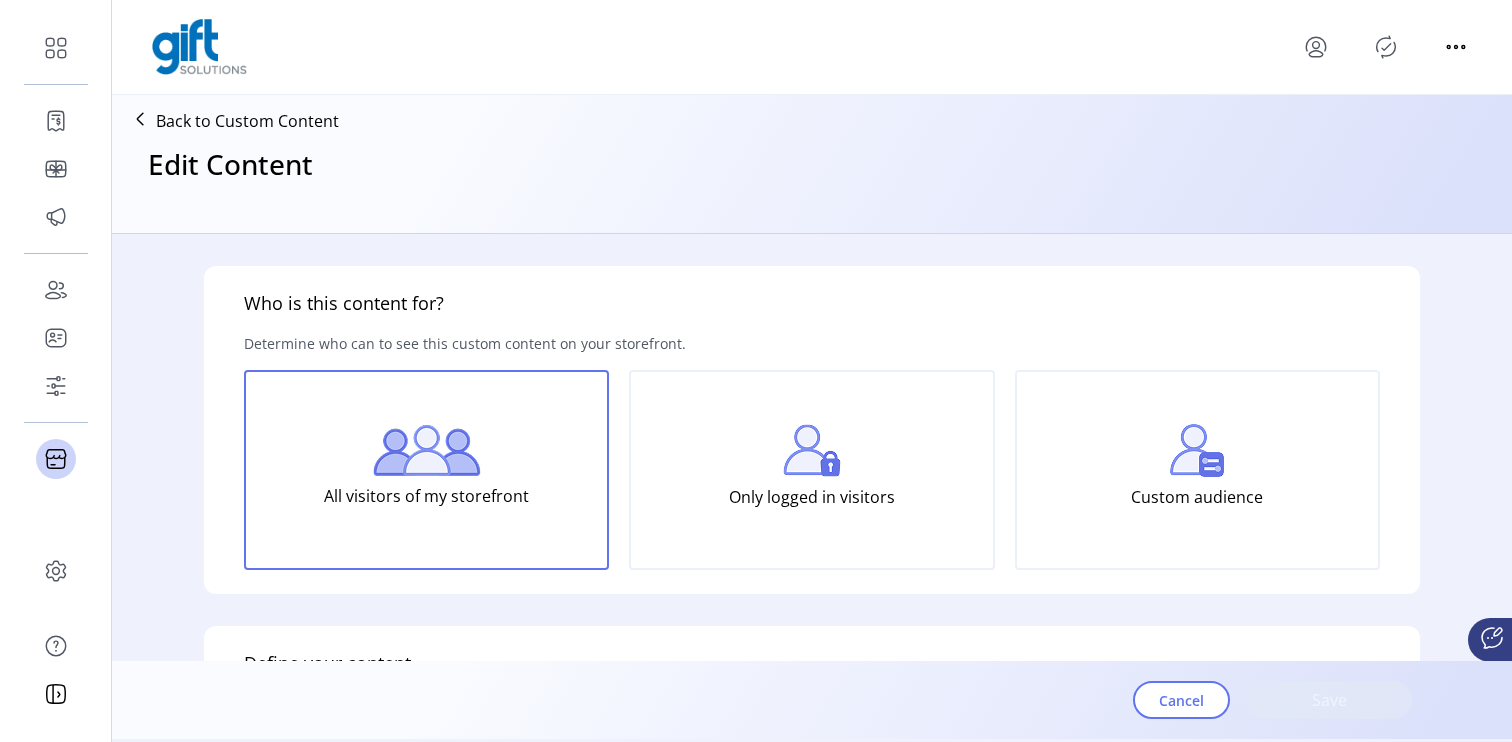scroll, scrollTop: 0, scrollLeft: 0, axis: both 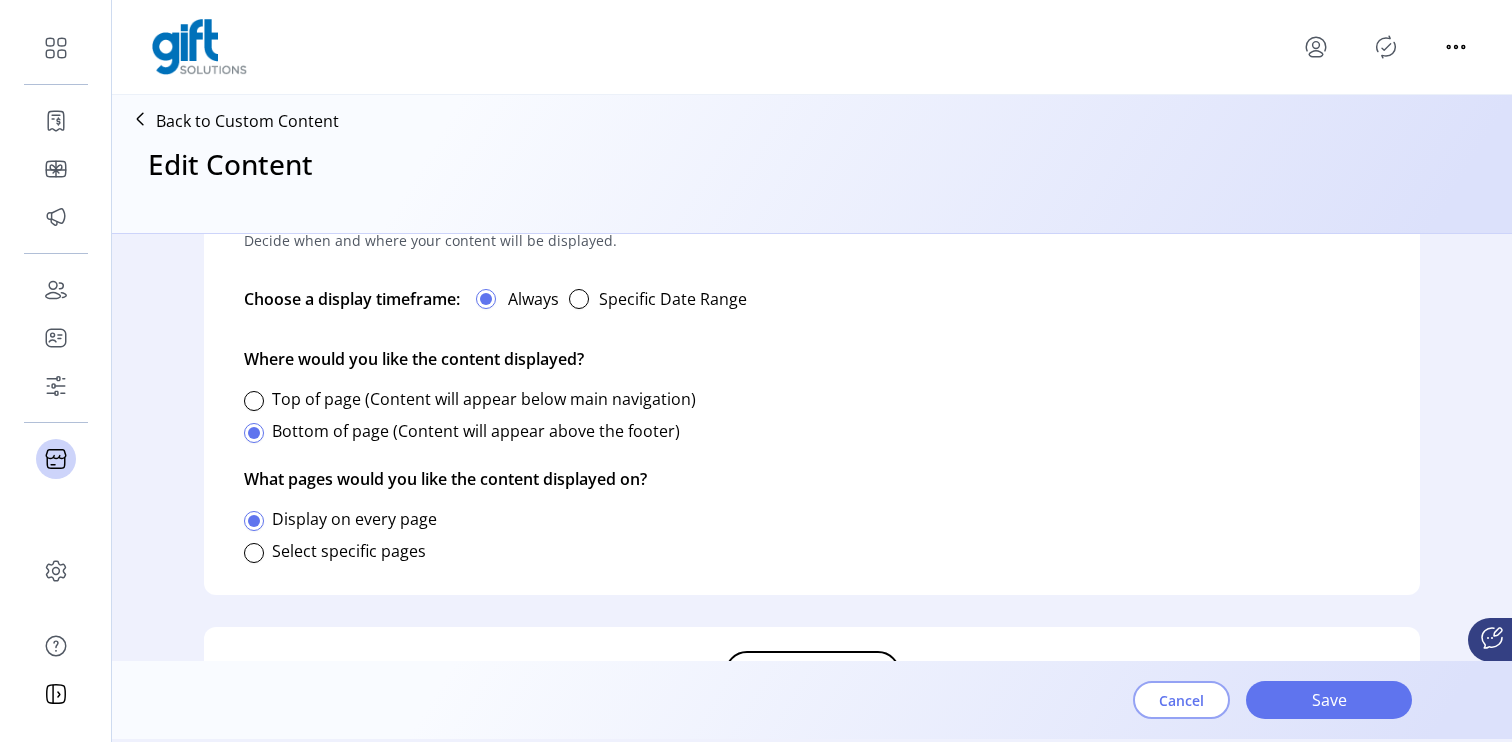 click on "Cancel" 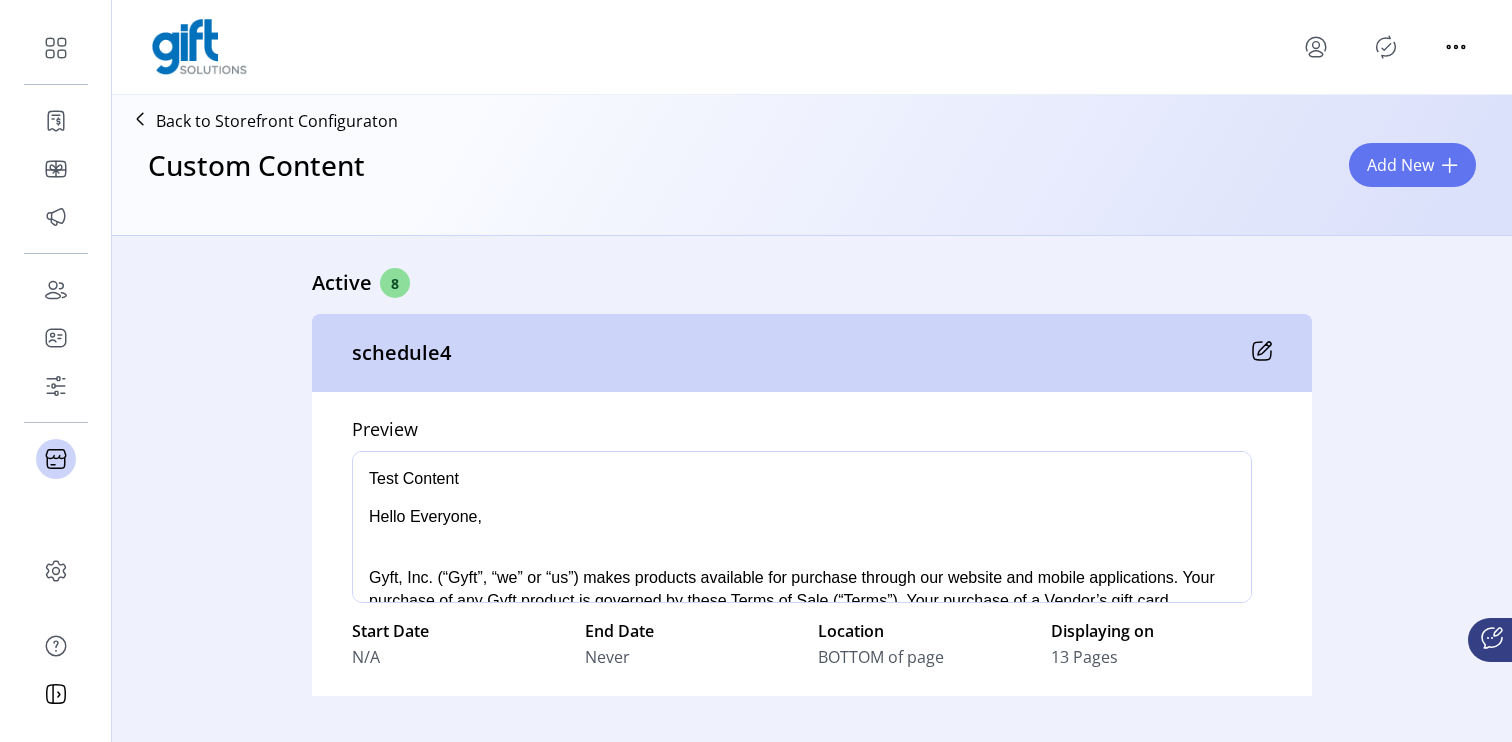scroll, scrollTop: 0, scrollLeft: 0, axis: both 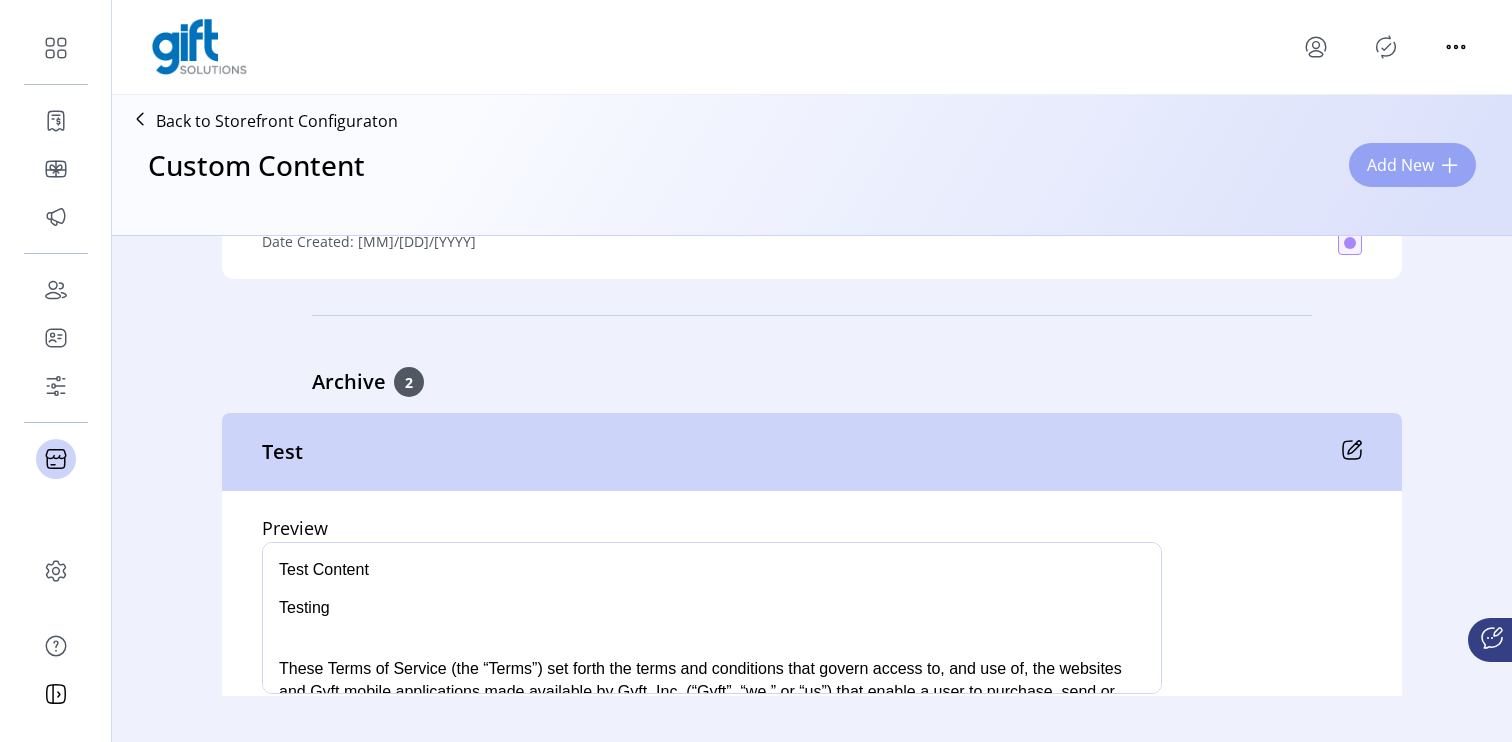click on "Add New" 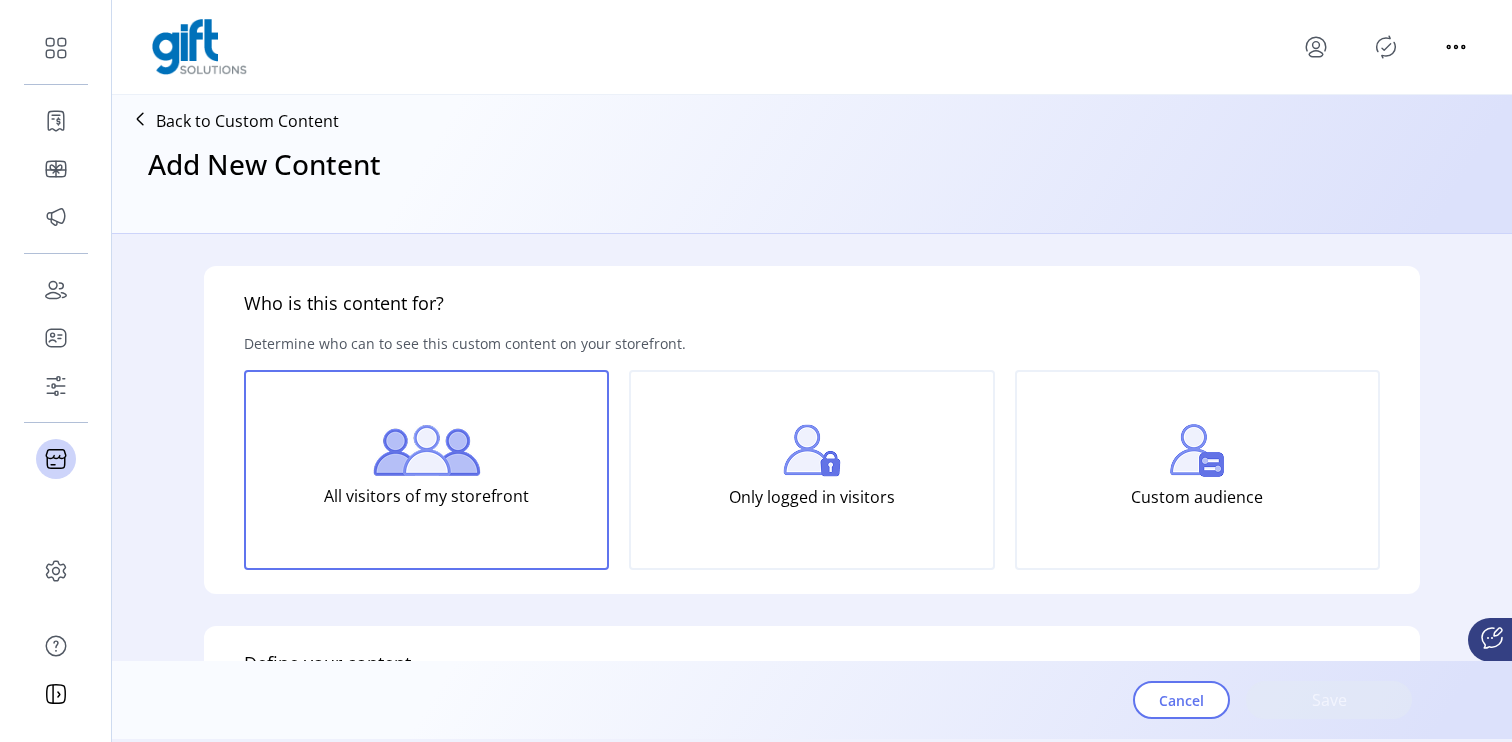 click on "Custom audience" 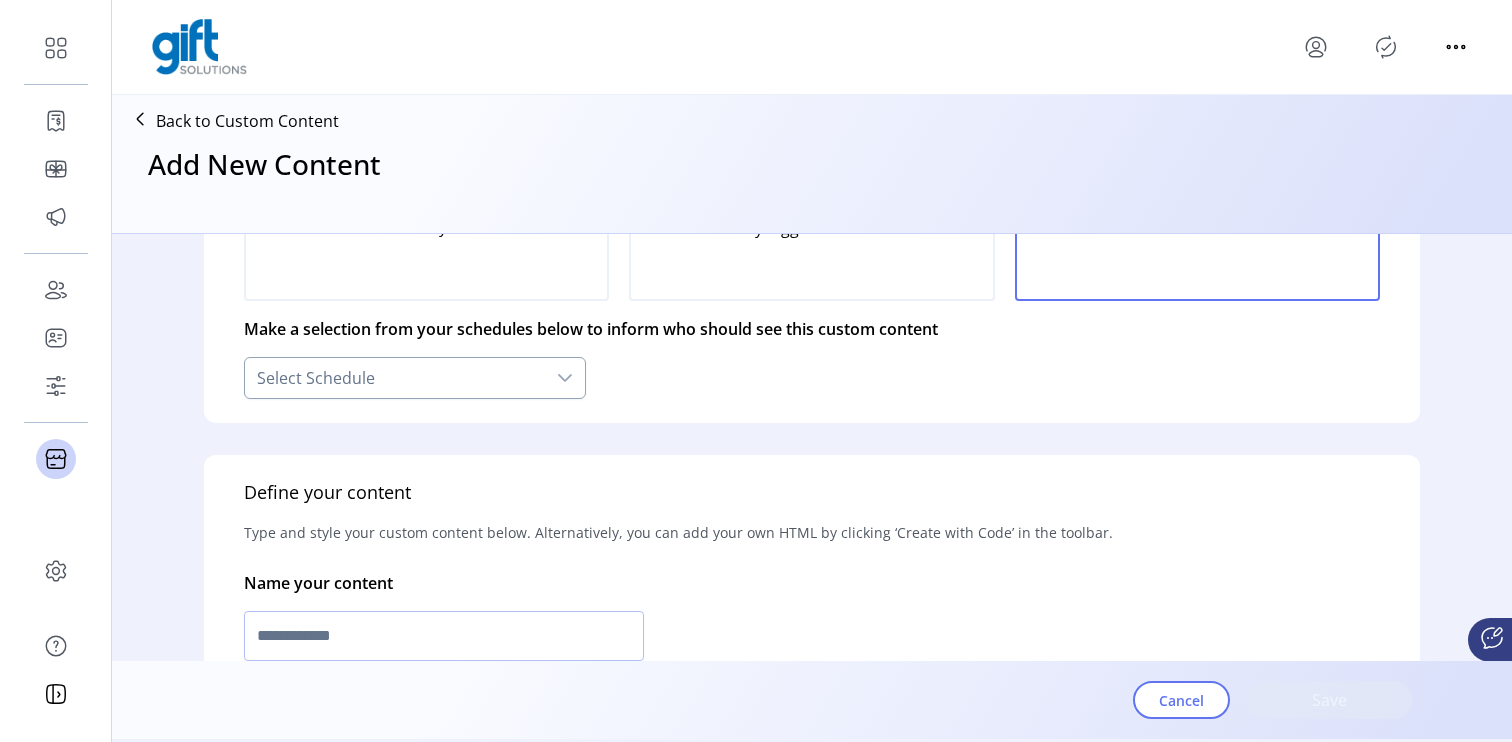 click at bounding box center [565, 378] 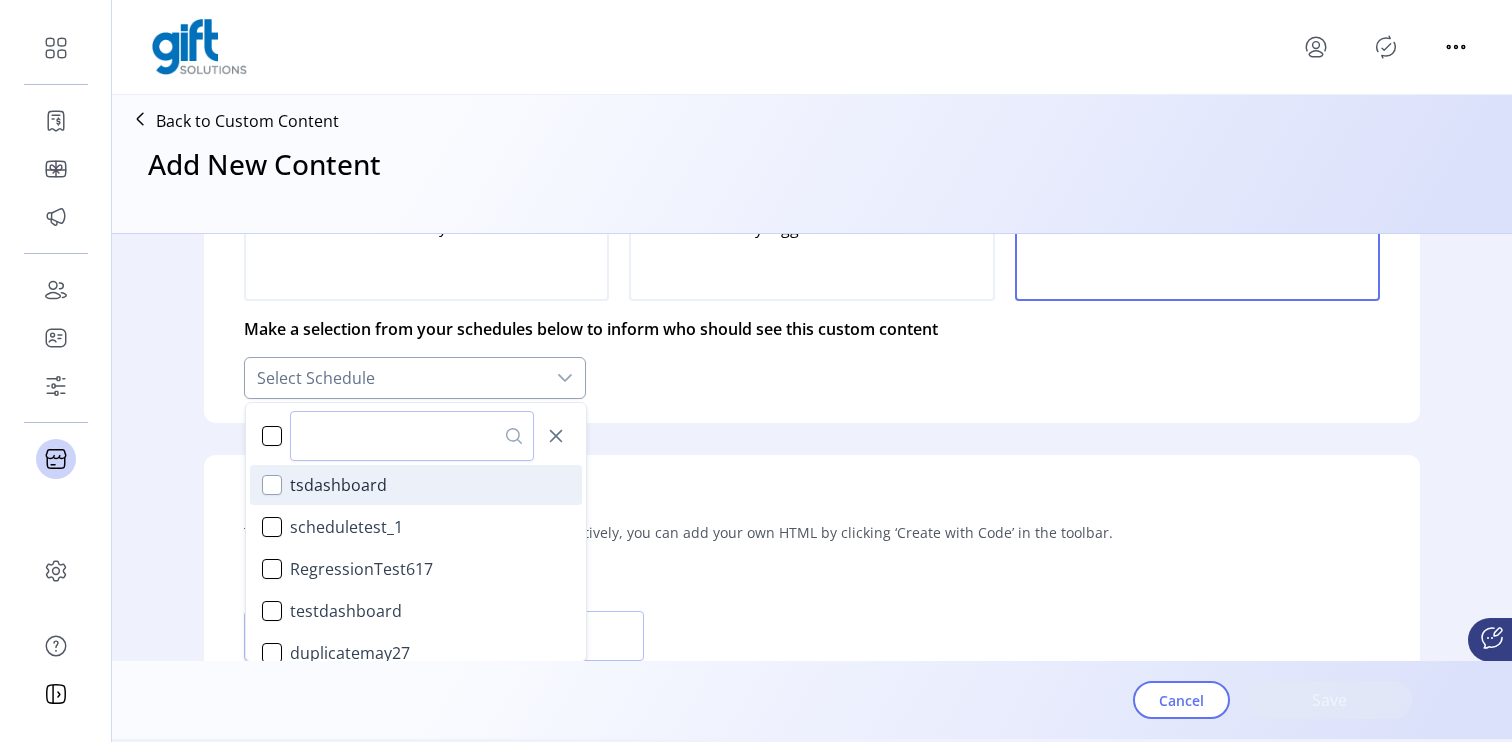 click at bounding box center (272, 485) 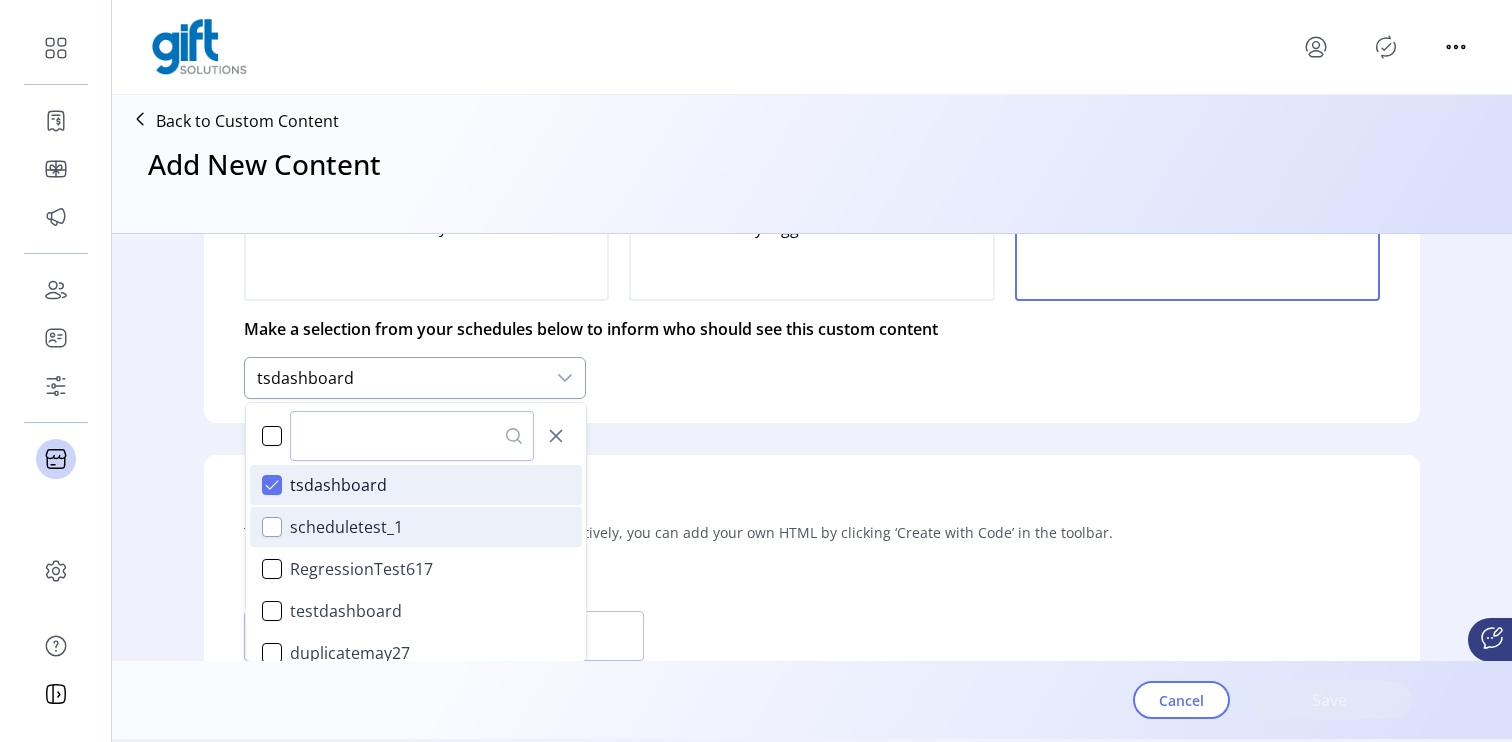 click at bounding box center (272, 527) 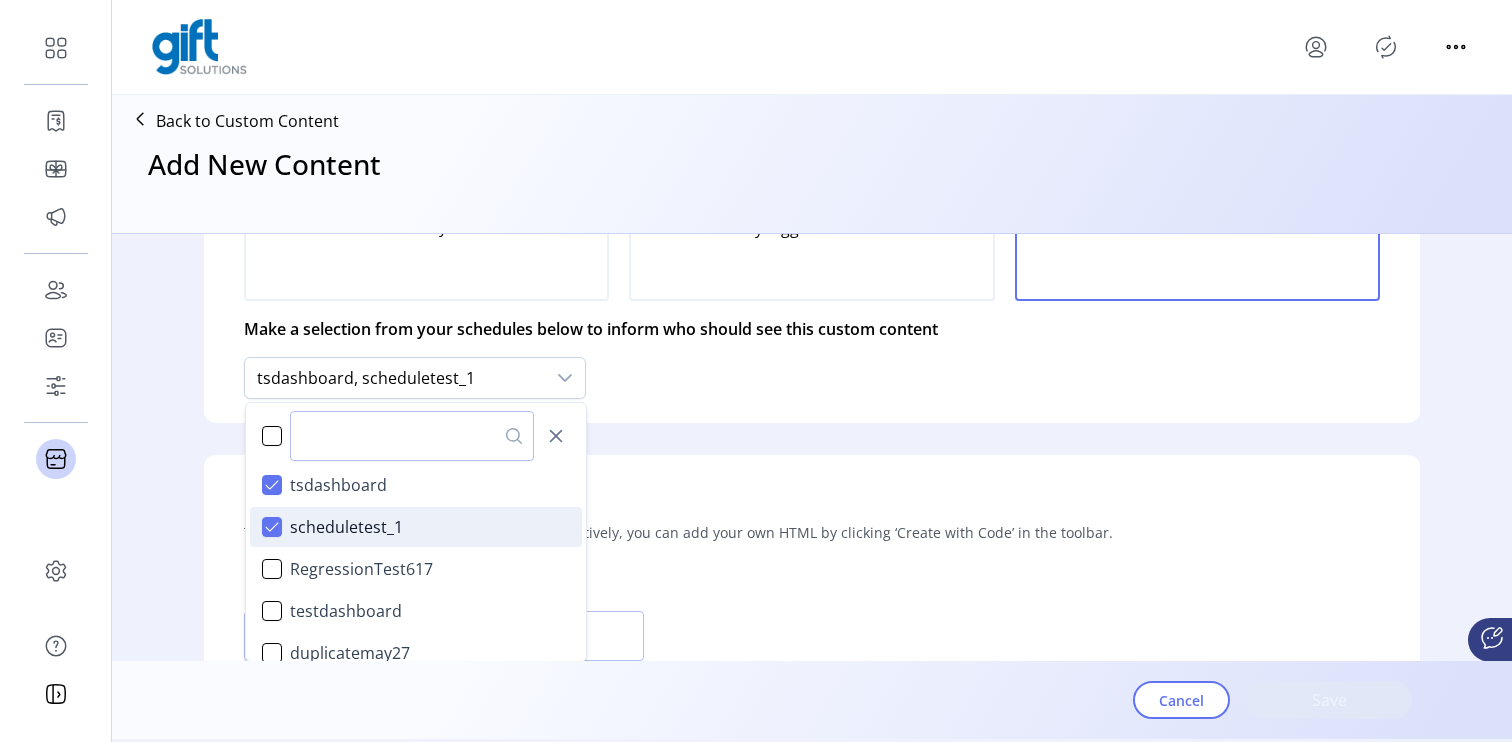 click on "**********" 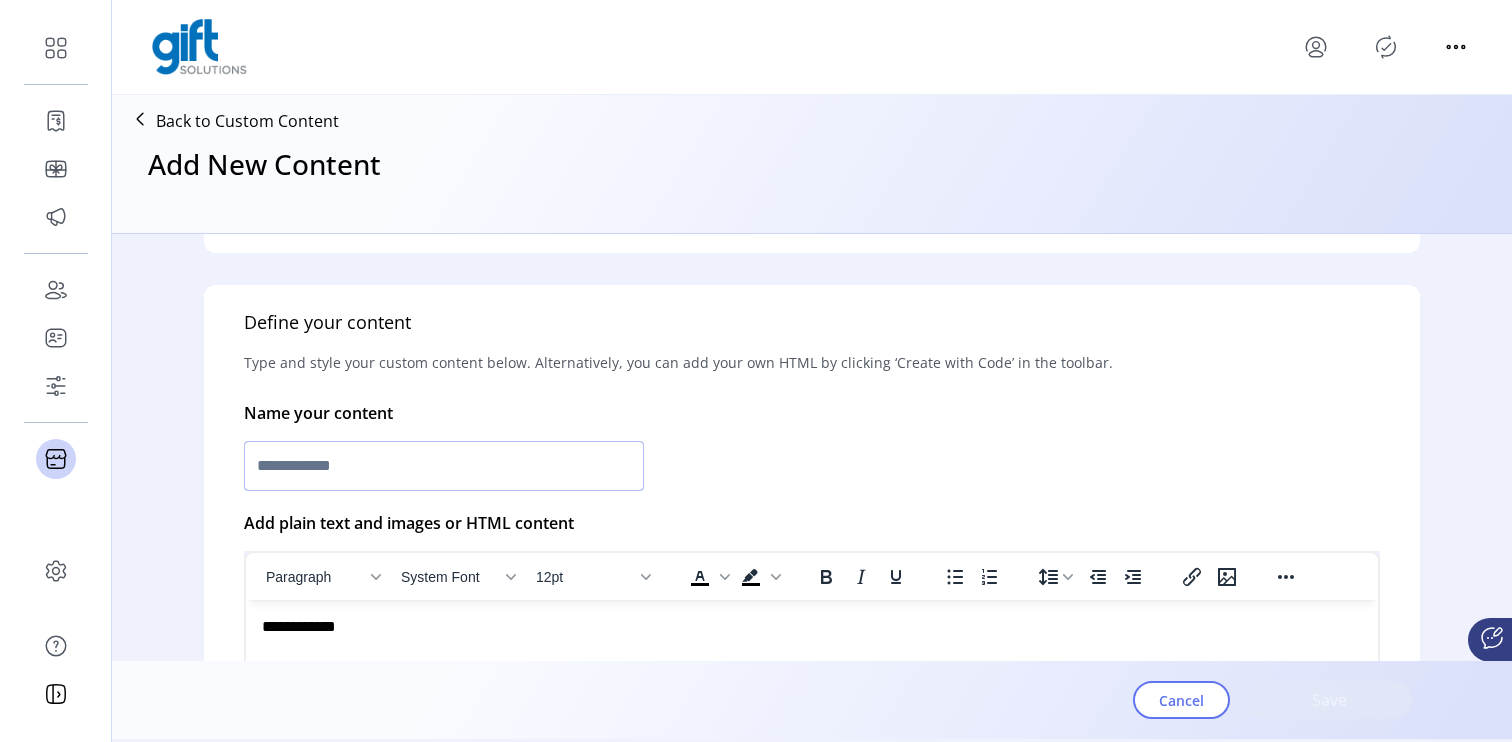 click 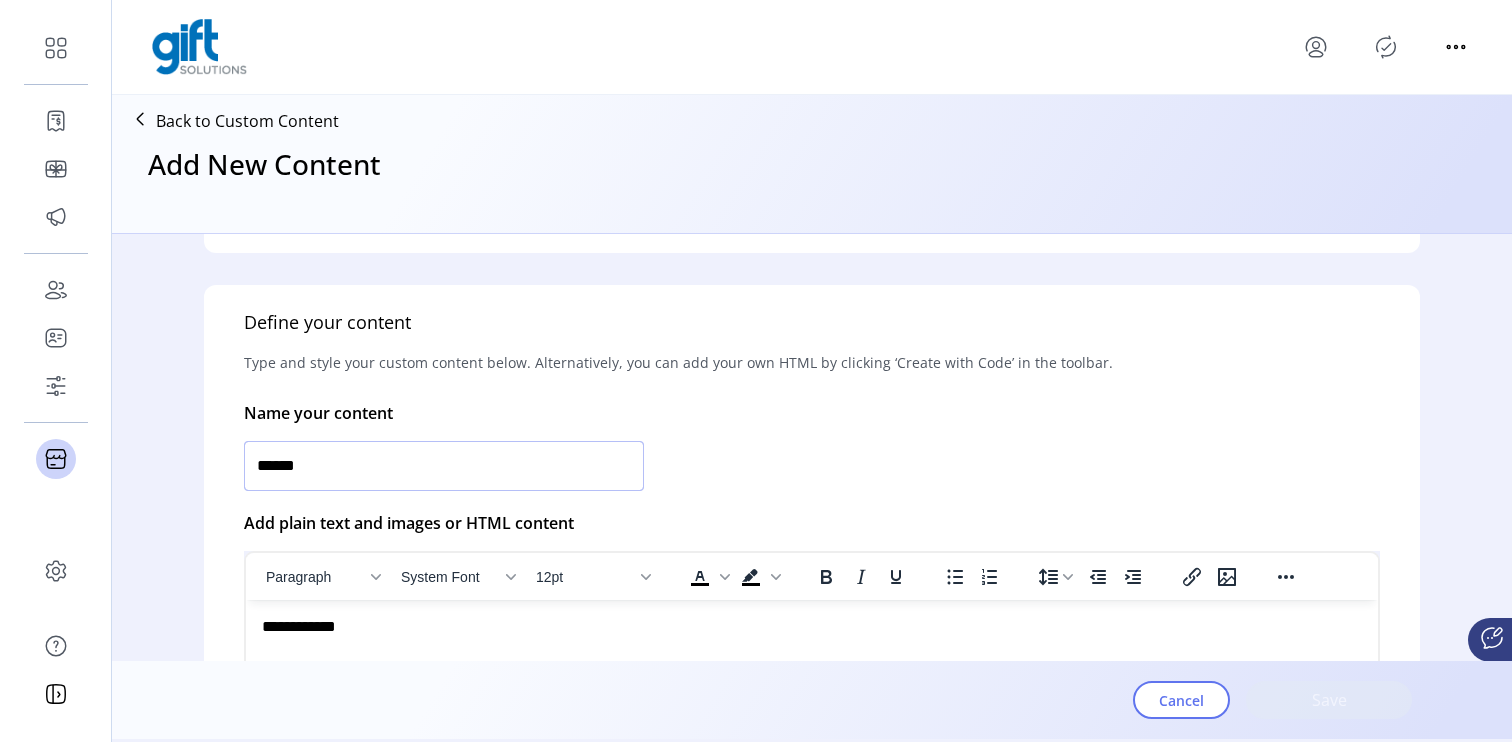 type on "*******" 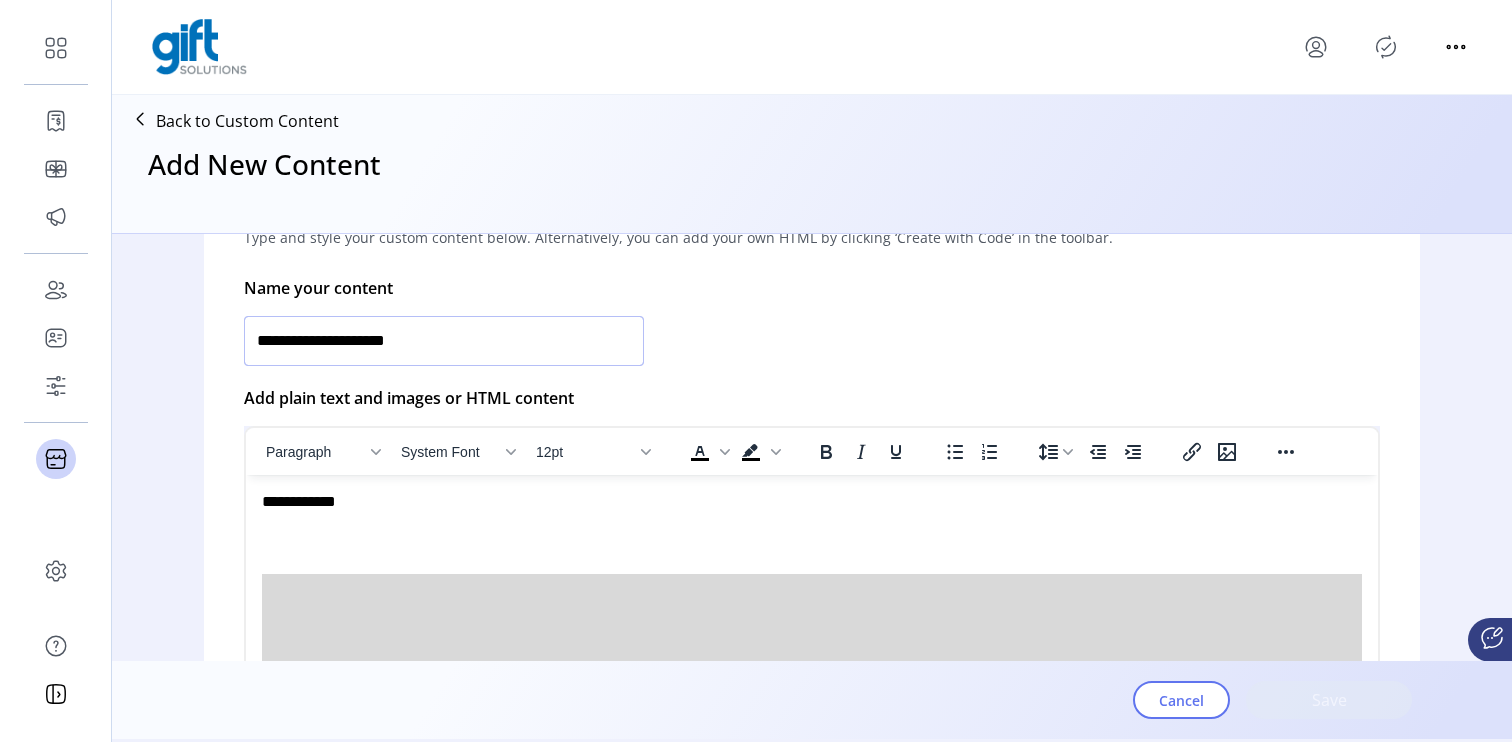 scroll, scrollTop: 601, scrollLeft: 0, axis: vertical 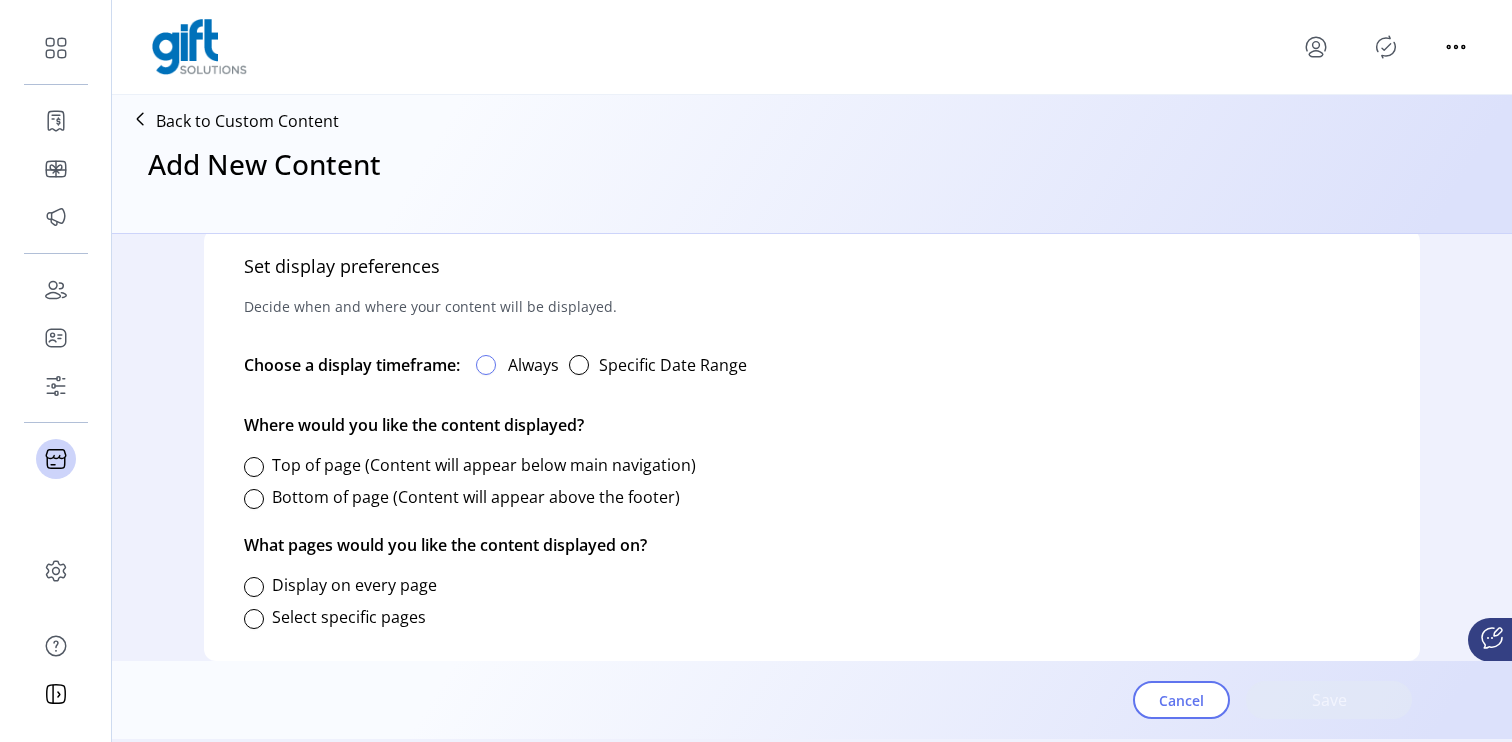 type on "**********" 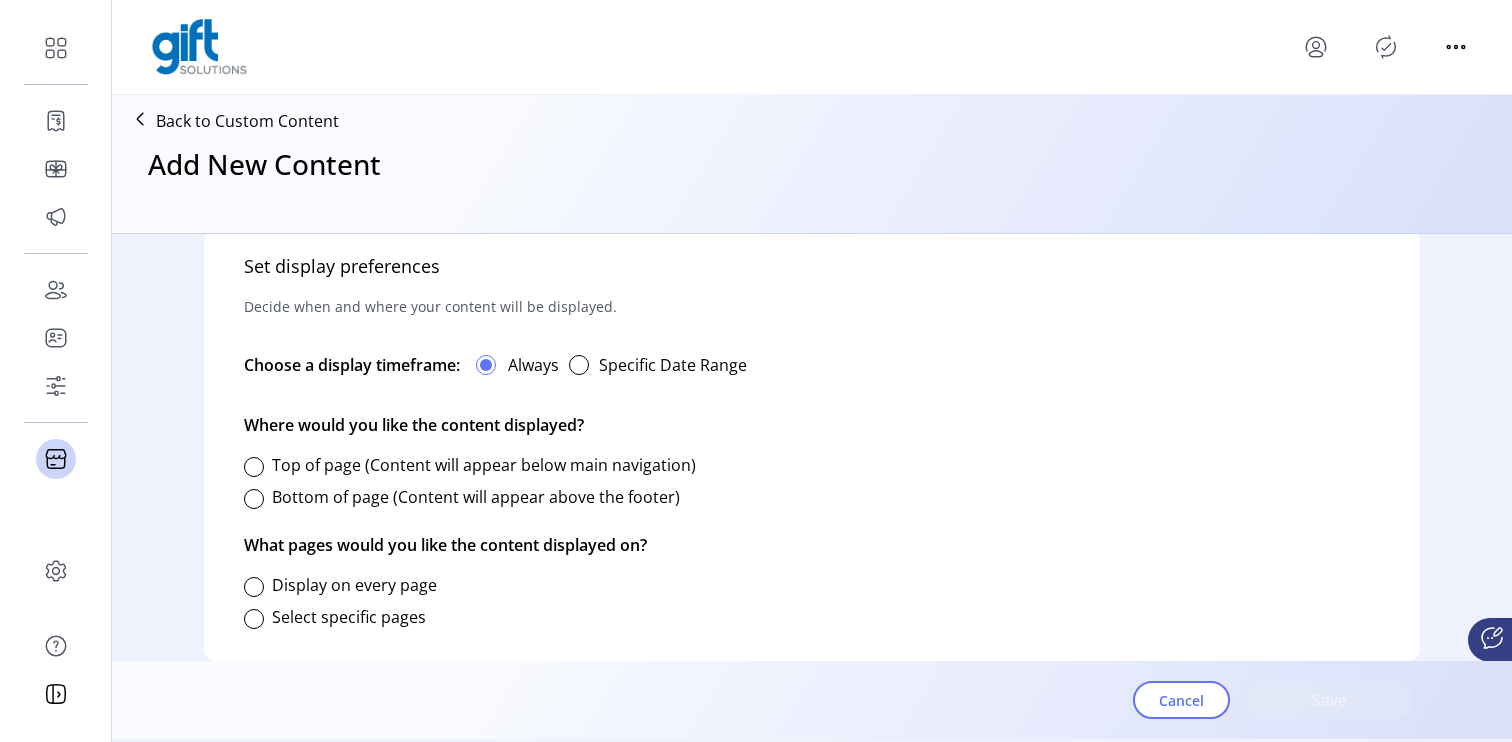 scroll, scrollTop: 11, scrollLeft: 6, axis: both 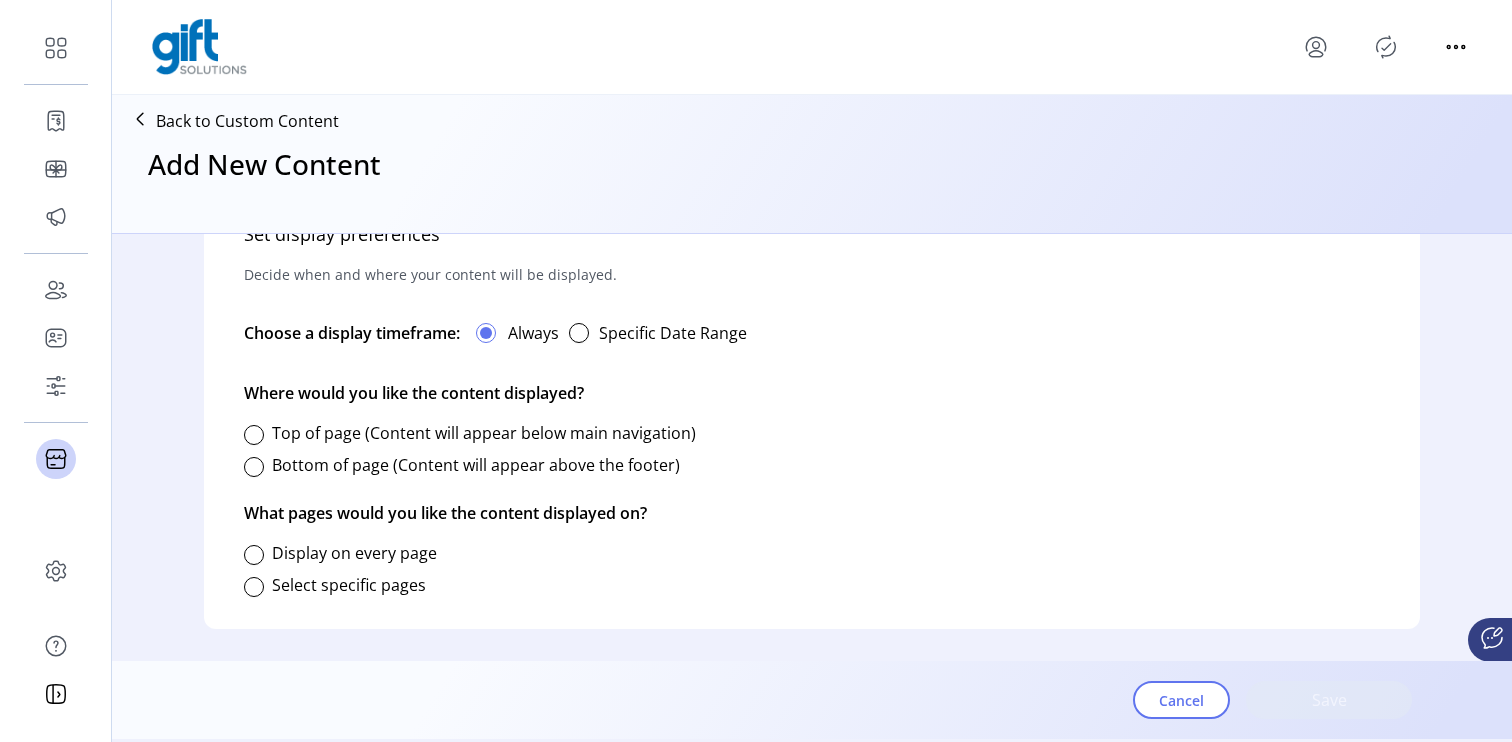 click on "Top of page (Content will appear below main navigation)" 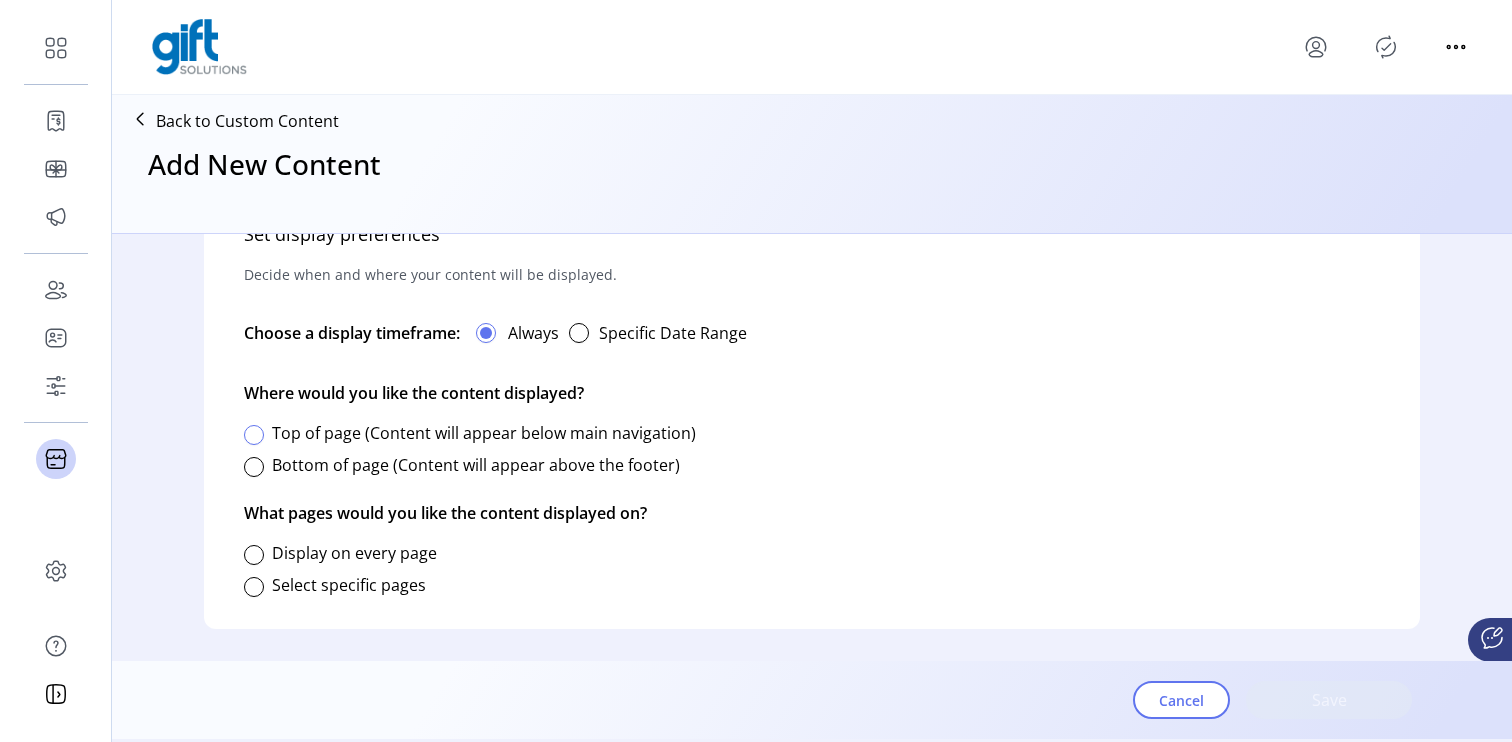 click 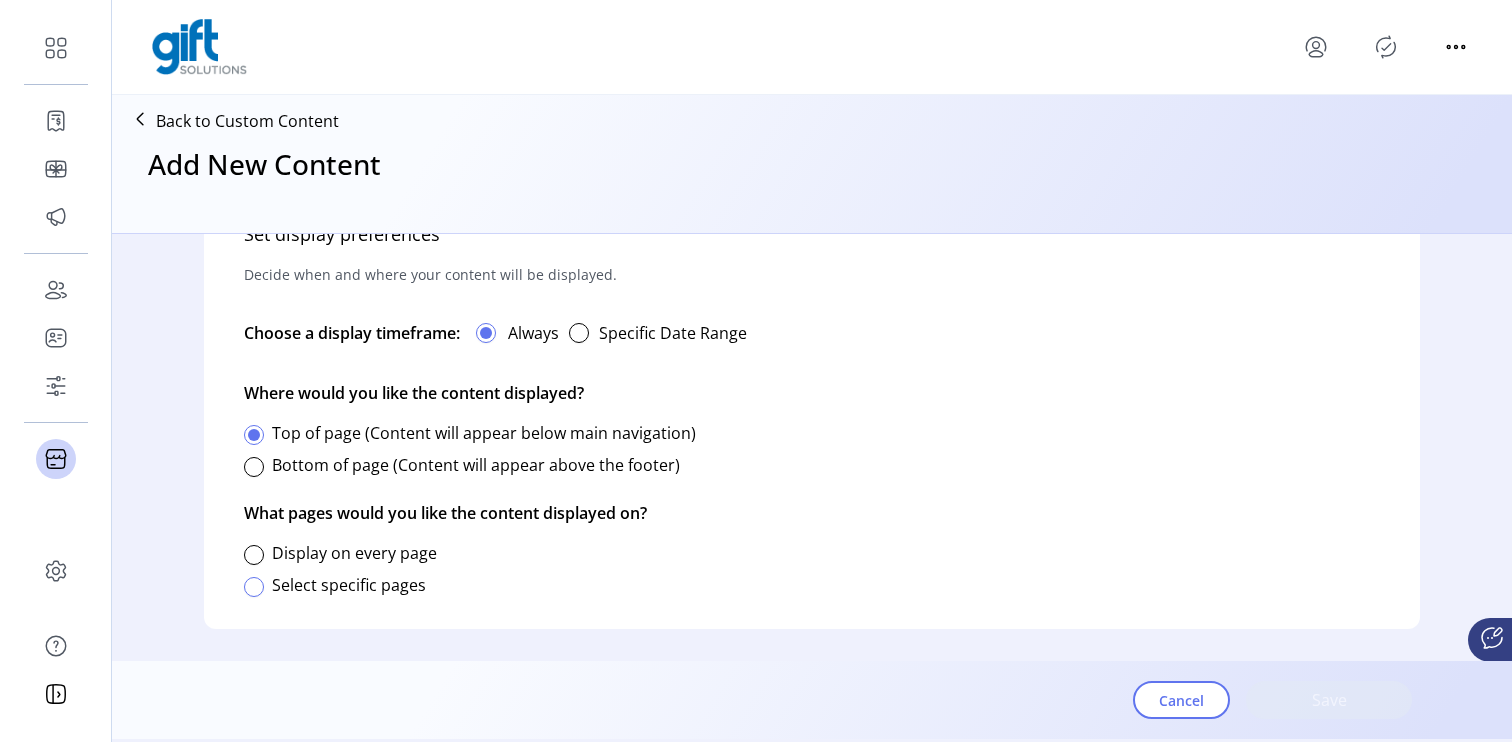 click 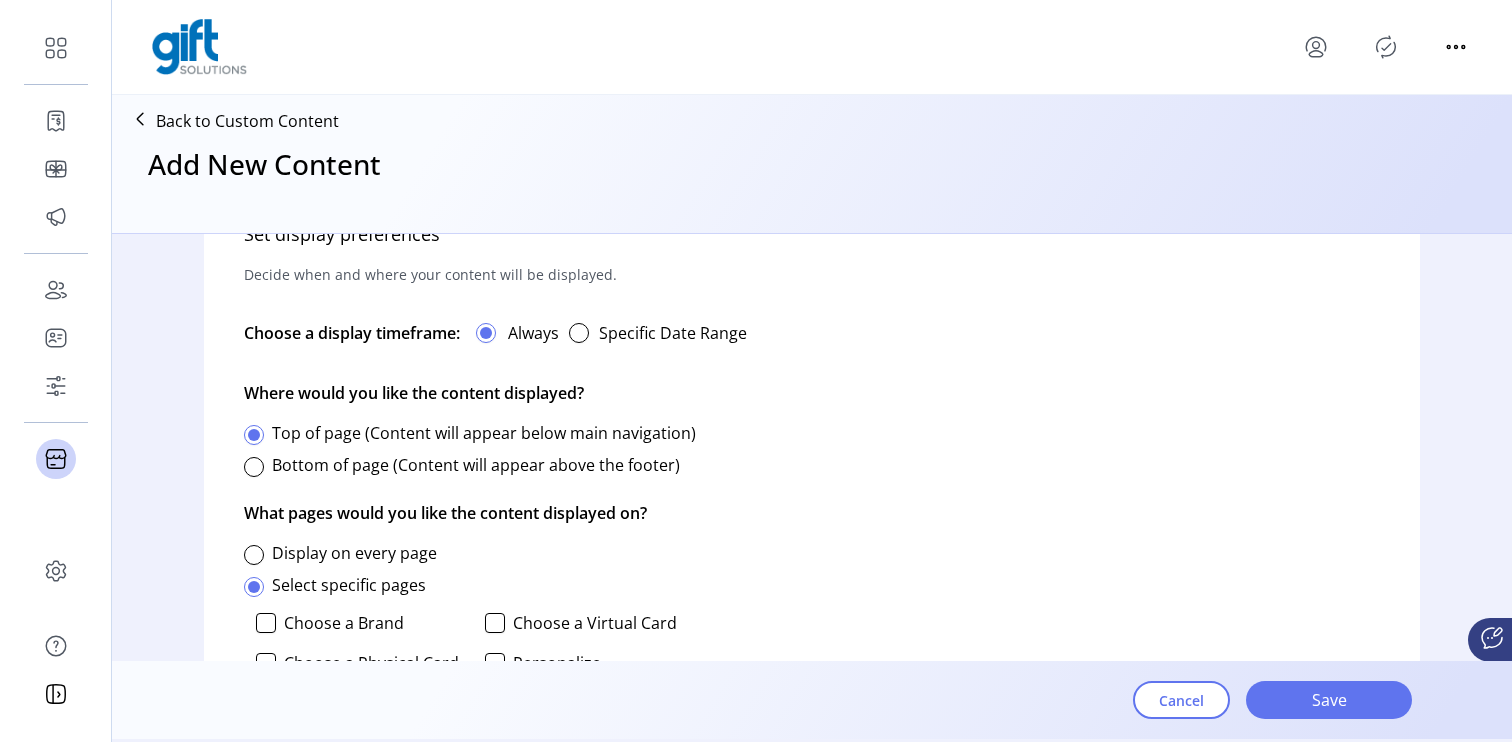 scroll, scrollTop: 11, scrollLeft: 6, axis: both 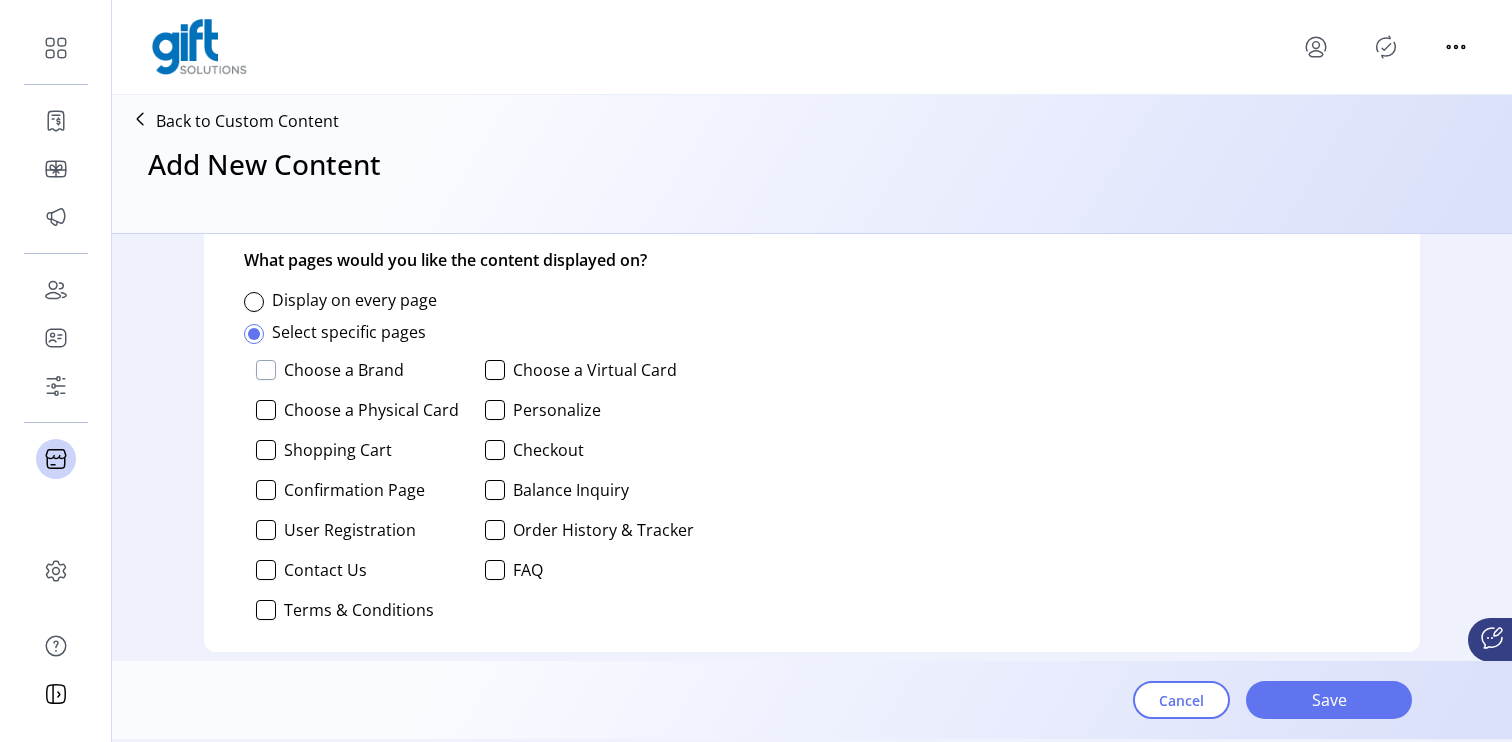 click 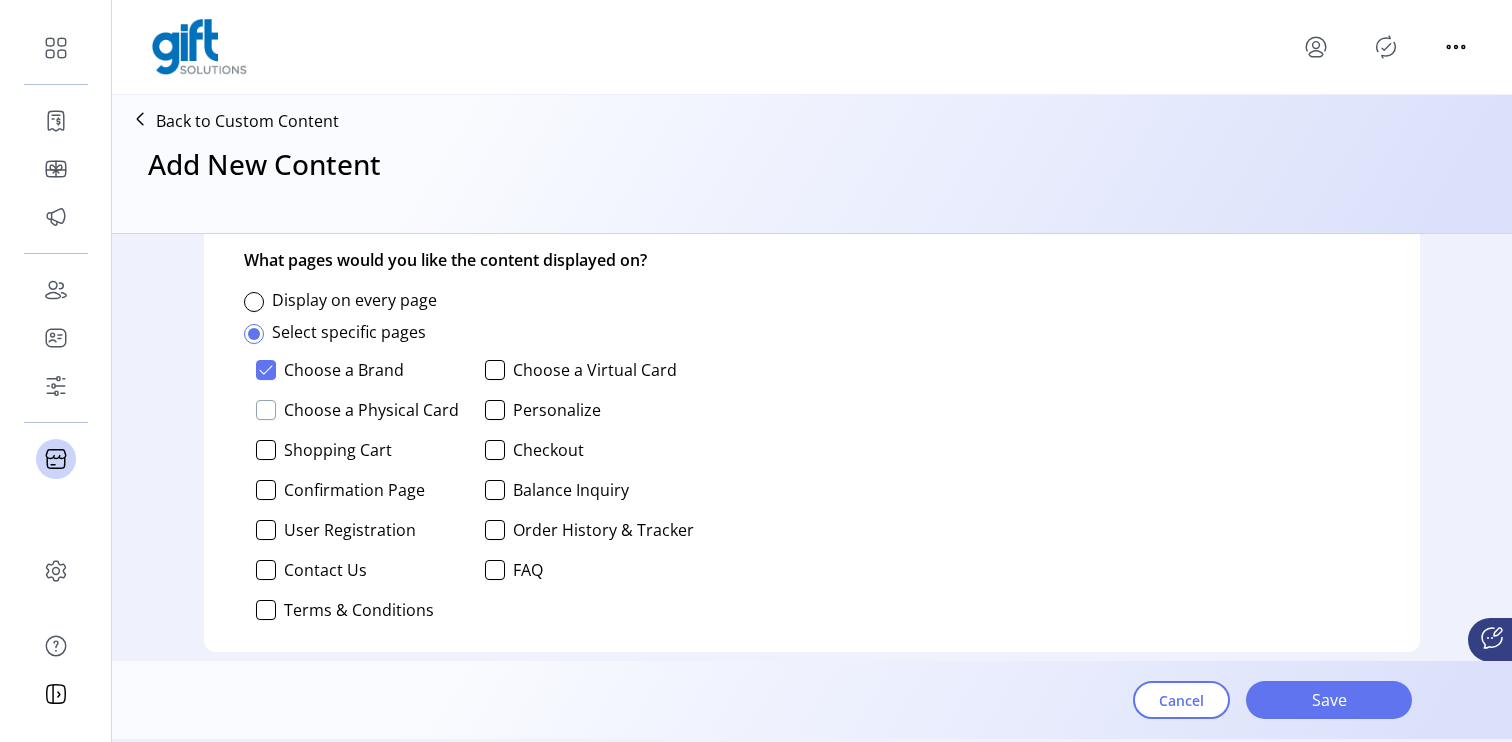 click 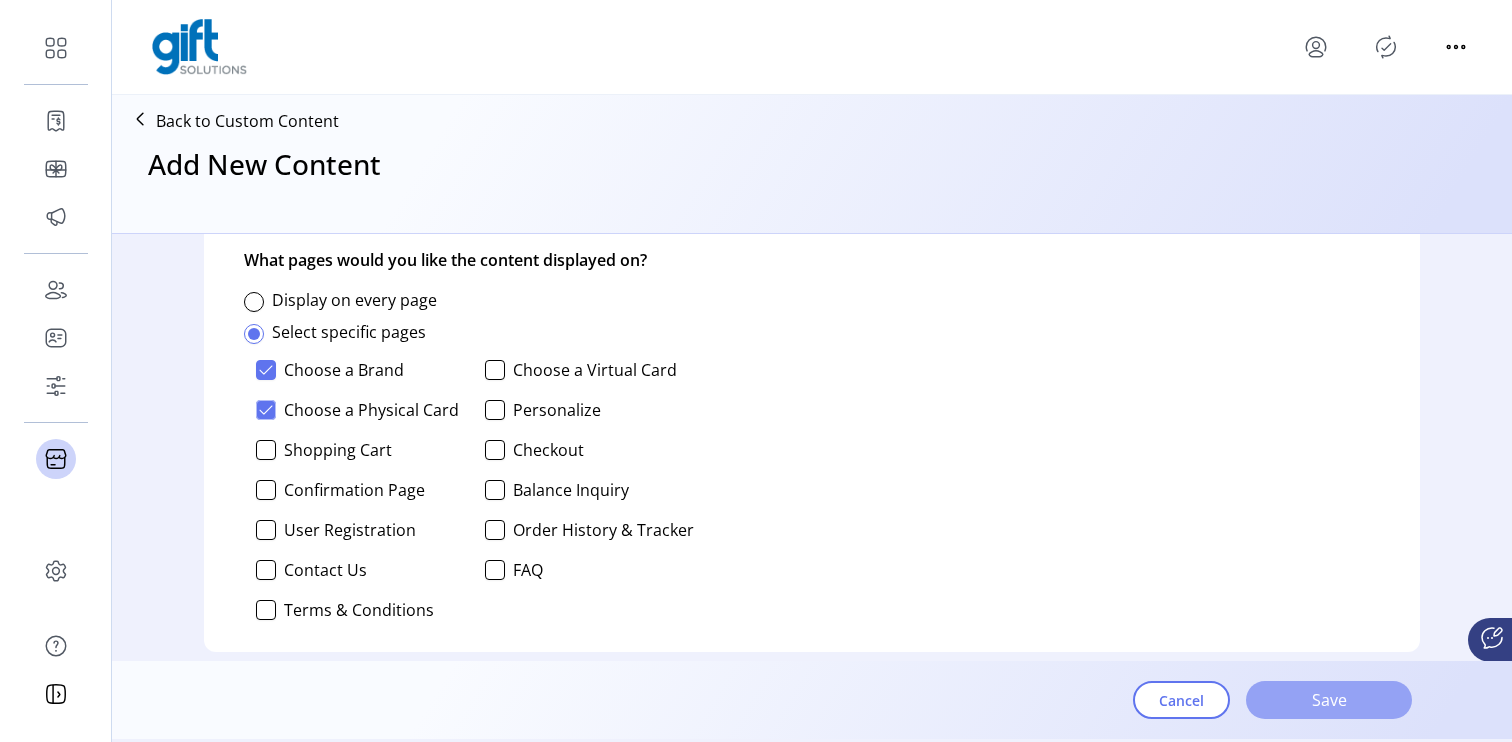 click on "Save" 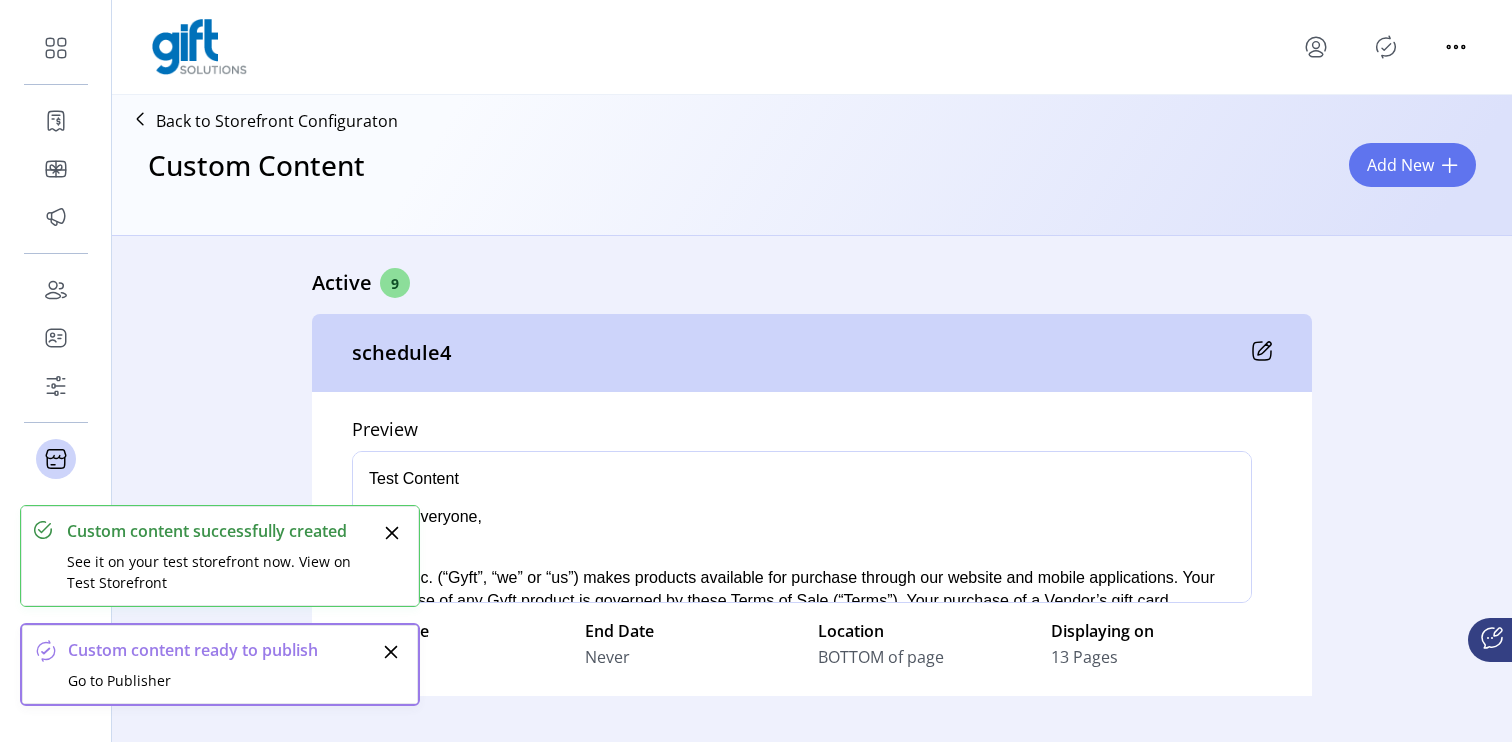 scroll, scrollTop: 0, scrollLeft: 0, axis: both 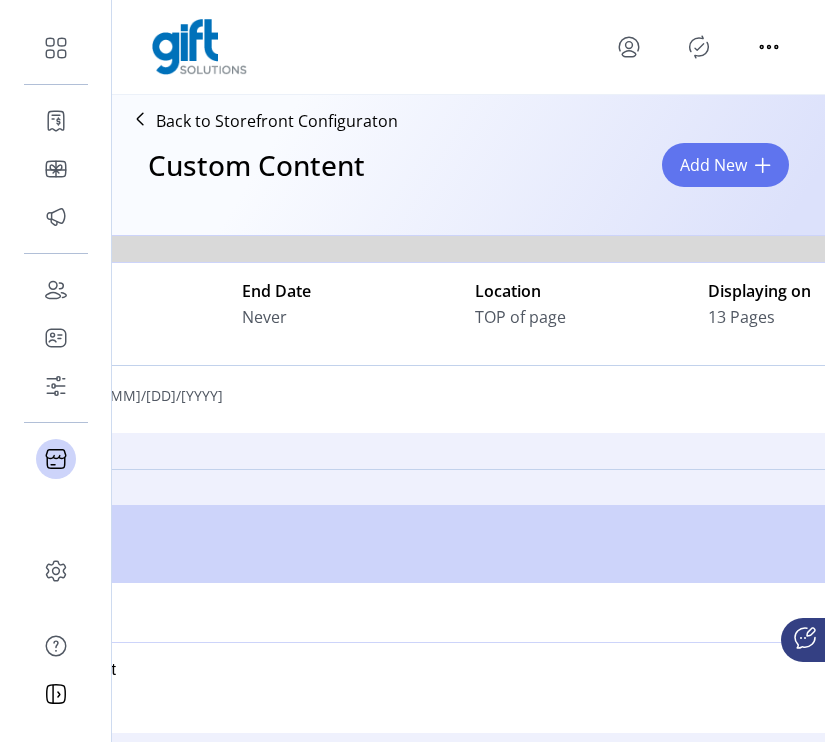 click on "Custom Content Add New" 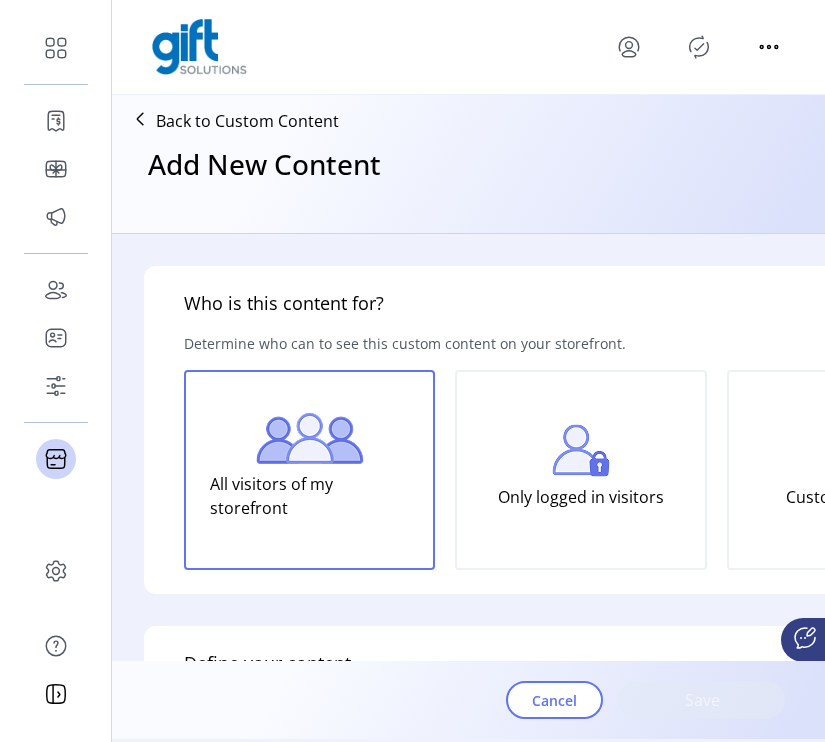 click on "Back to Custom Content" 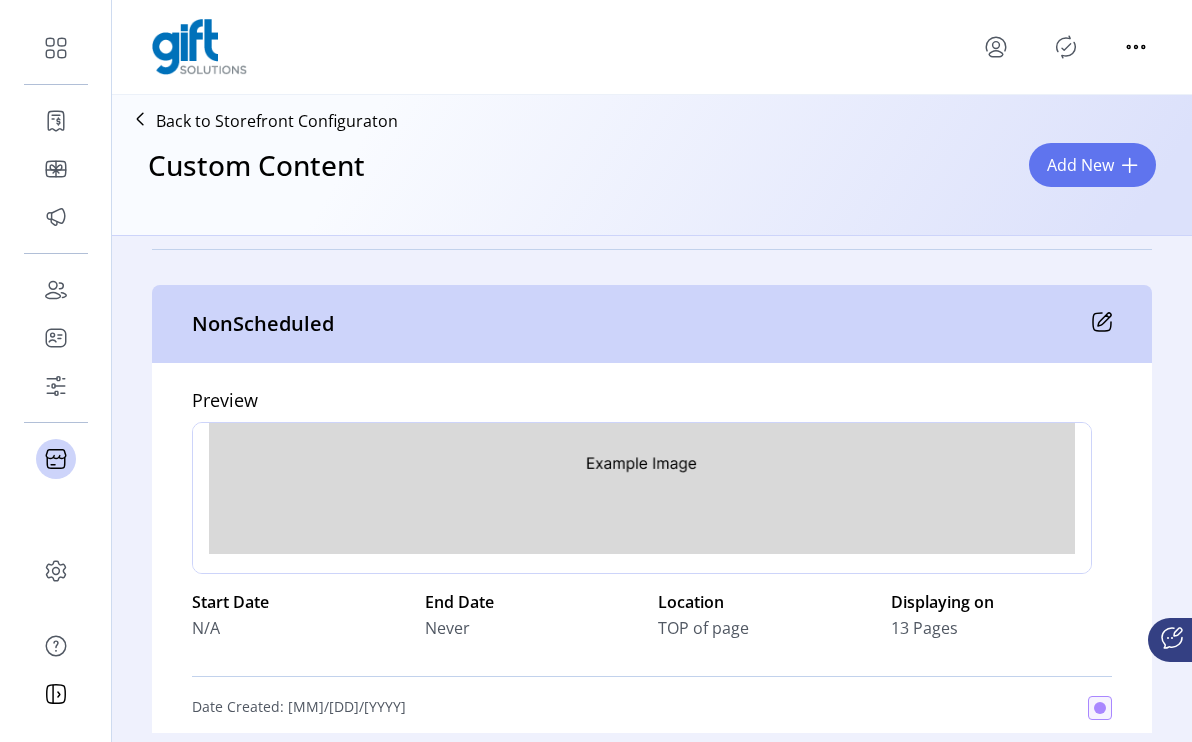scroll, scrollTop: 152, scrollLeft: 0, axis: vertical 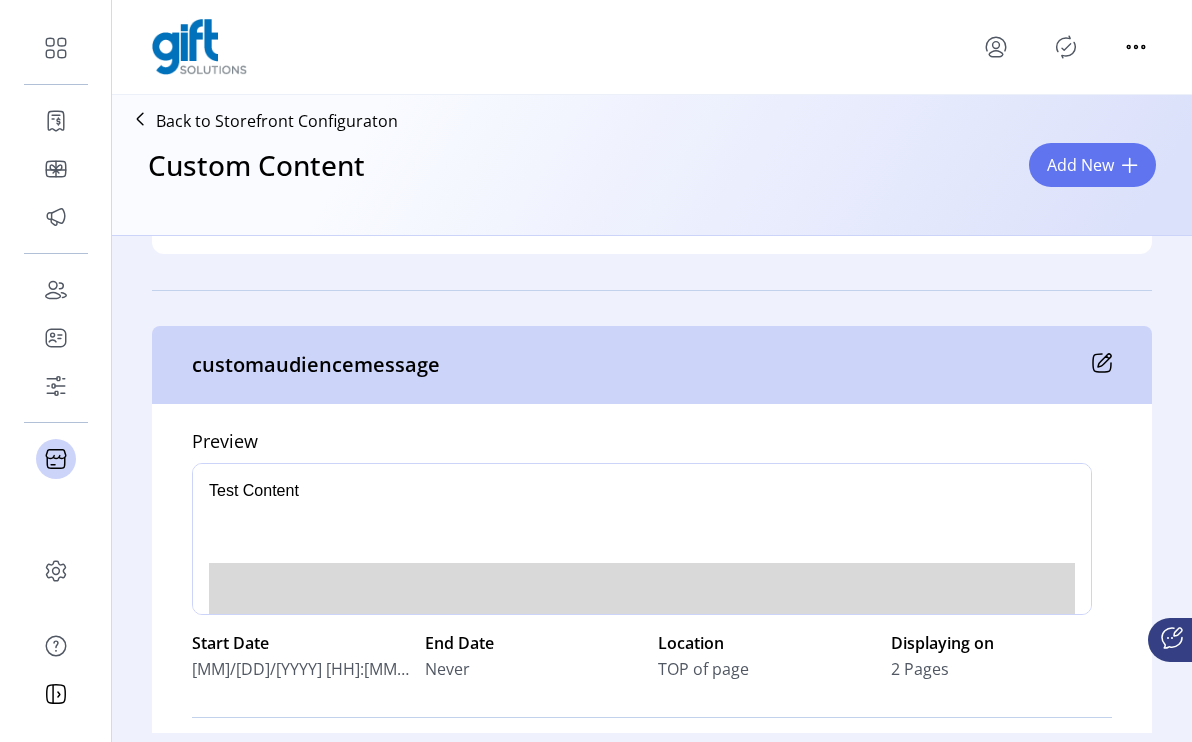 click 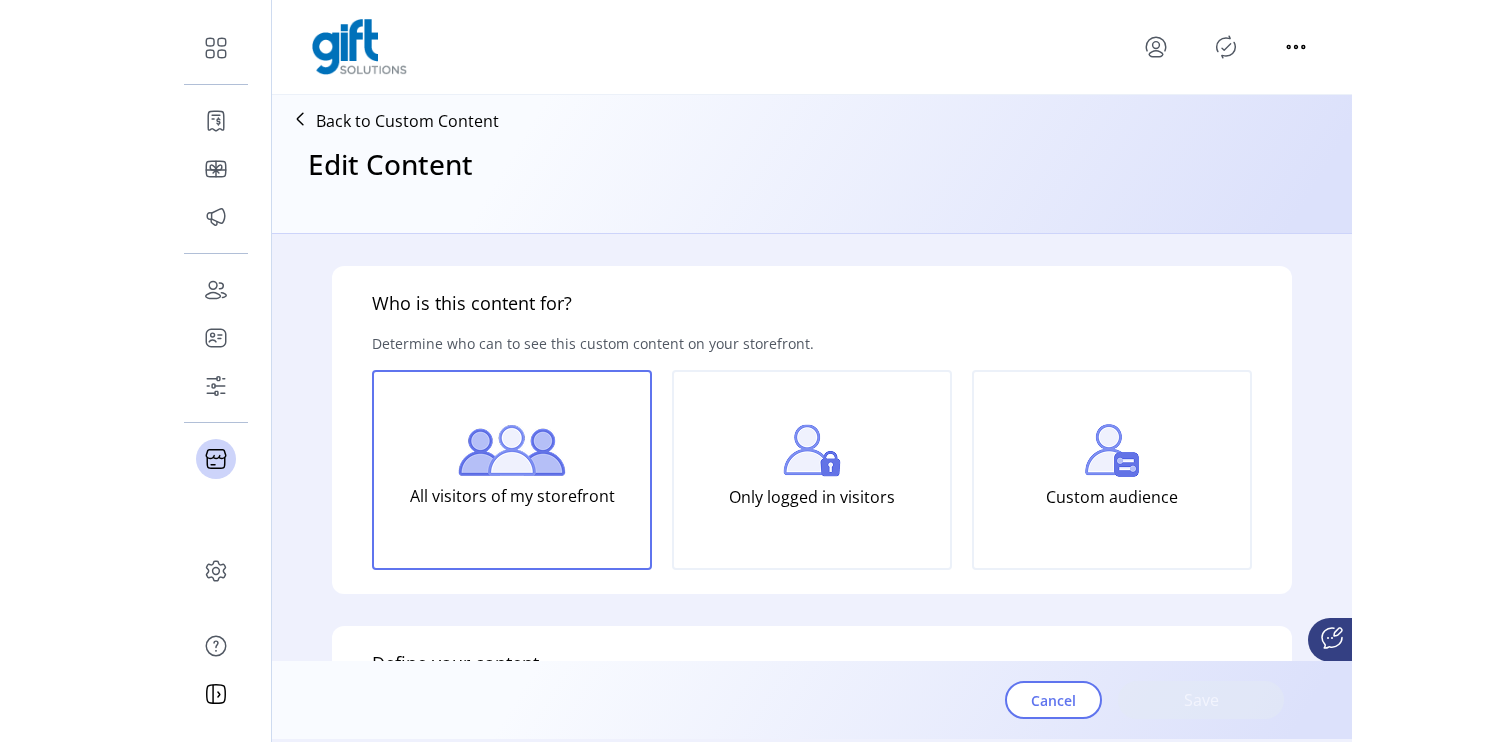 scroll, scrollTop: 0, scrollLeft: 0, axis: both 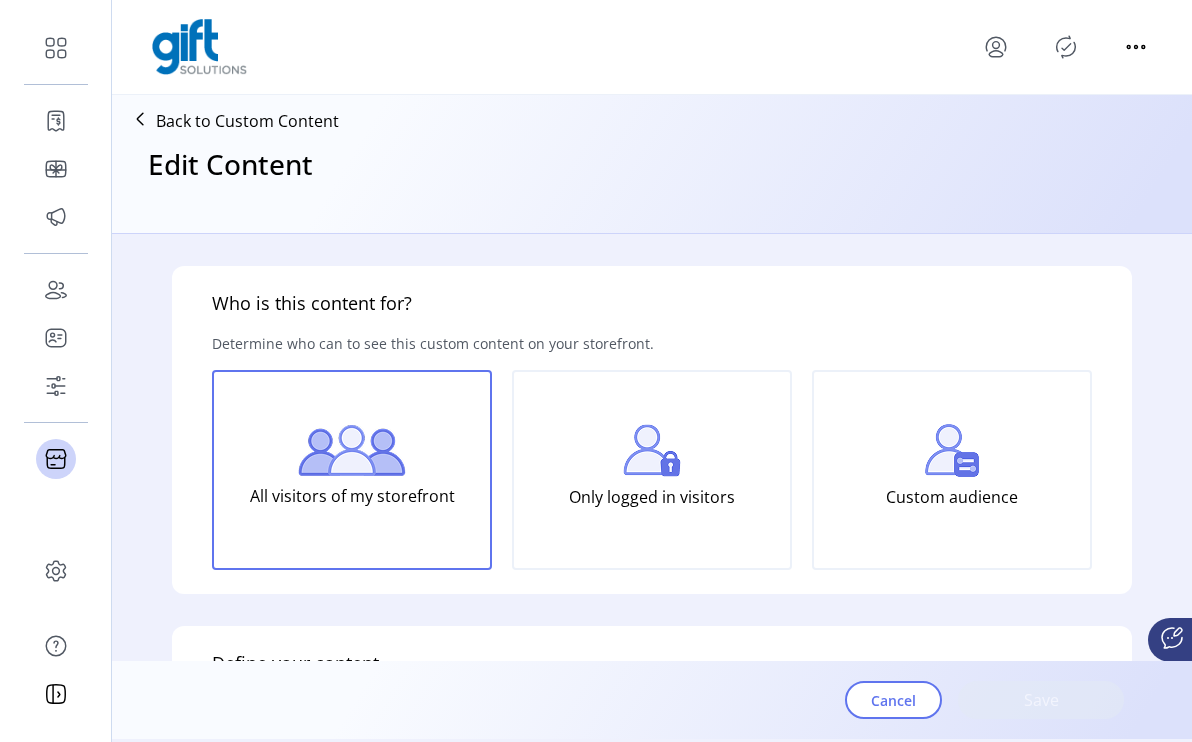 type on "**********" 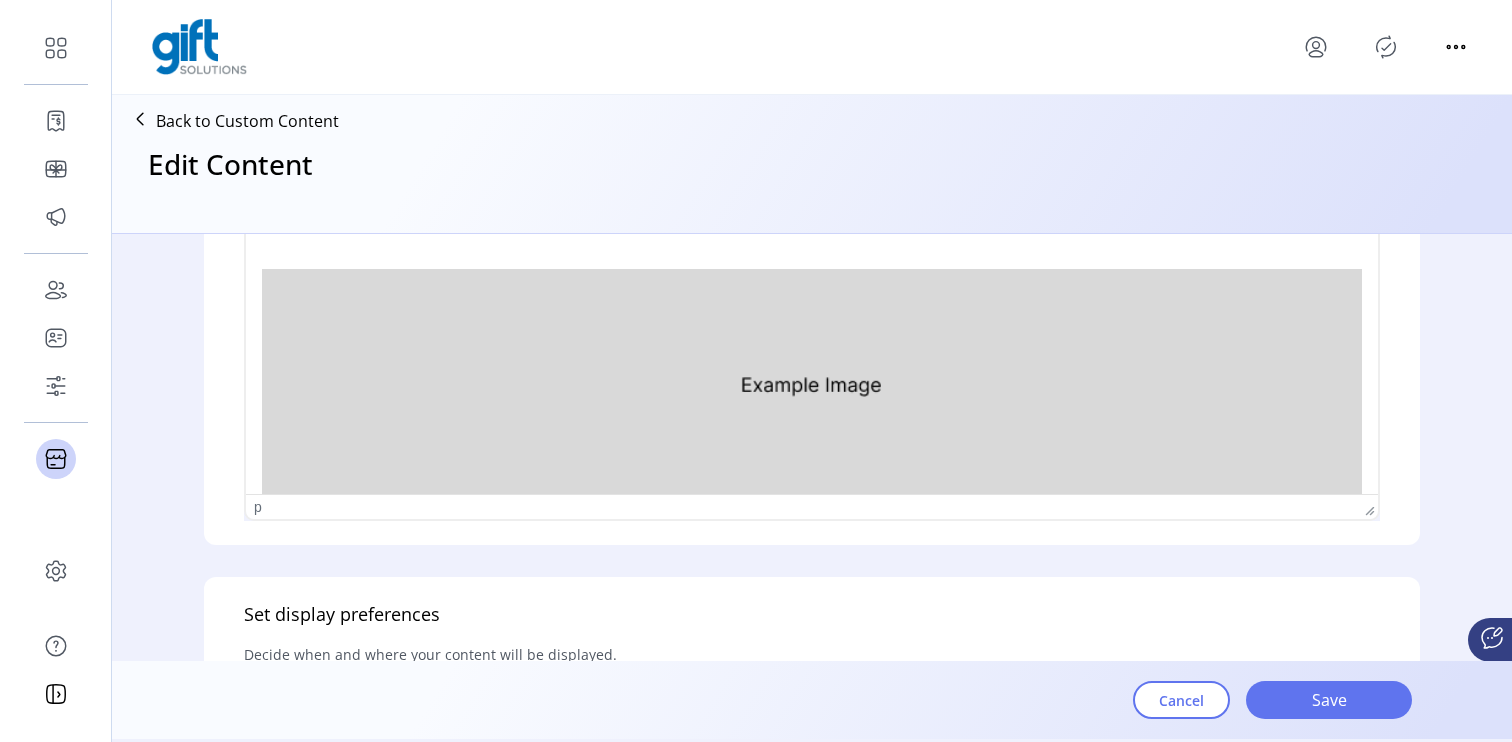 scroll, scrollTop: 814, scrollLeft: 0, axis: vertical 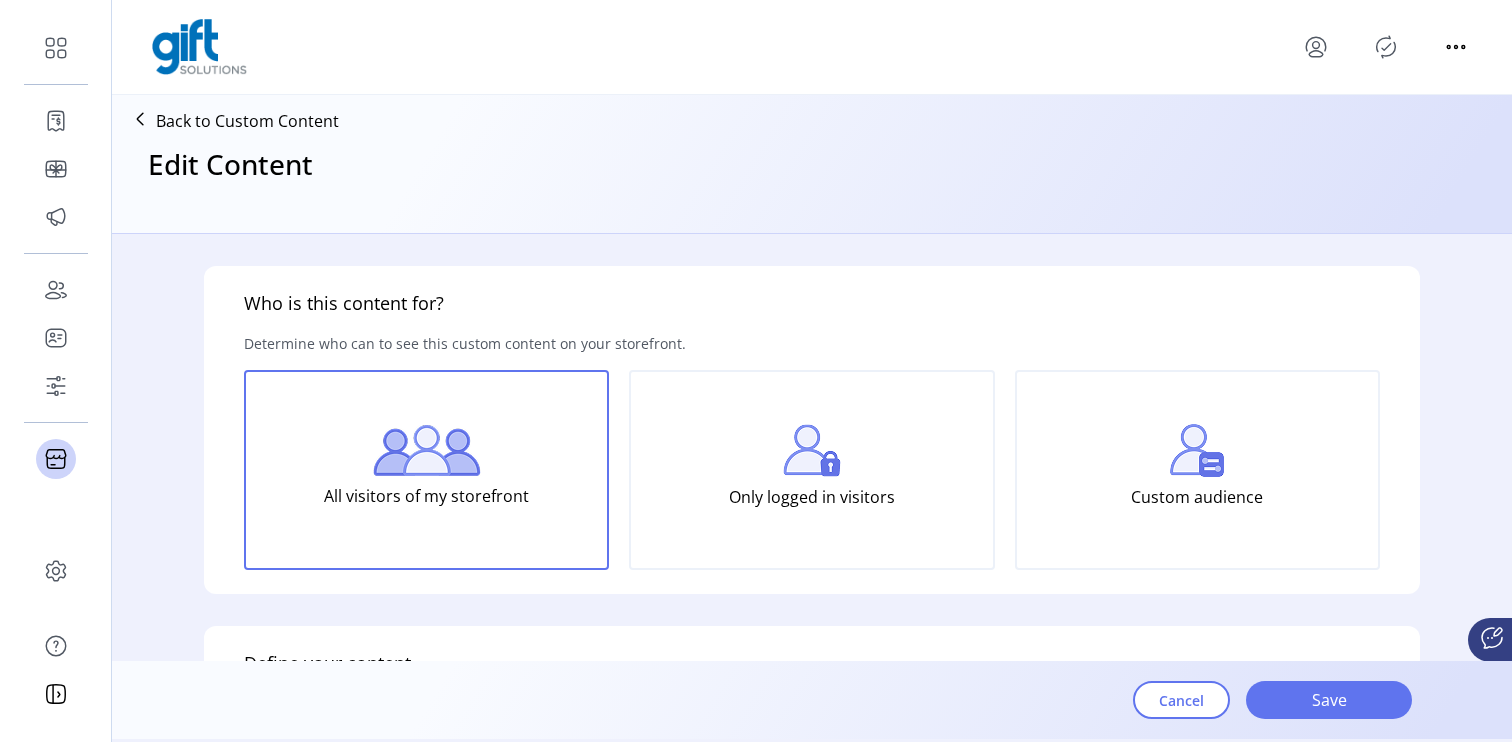 click 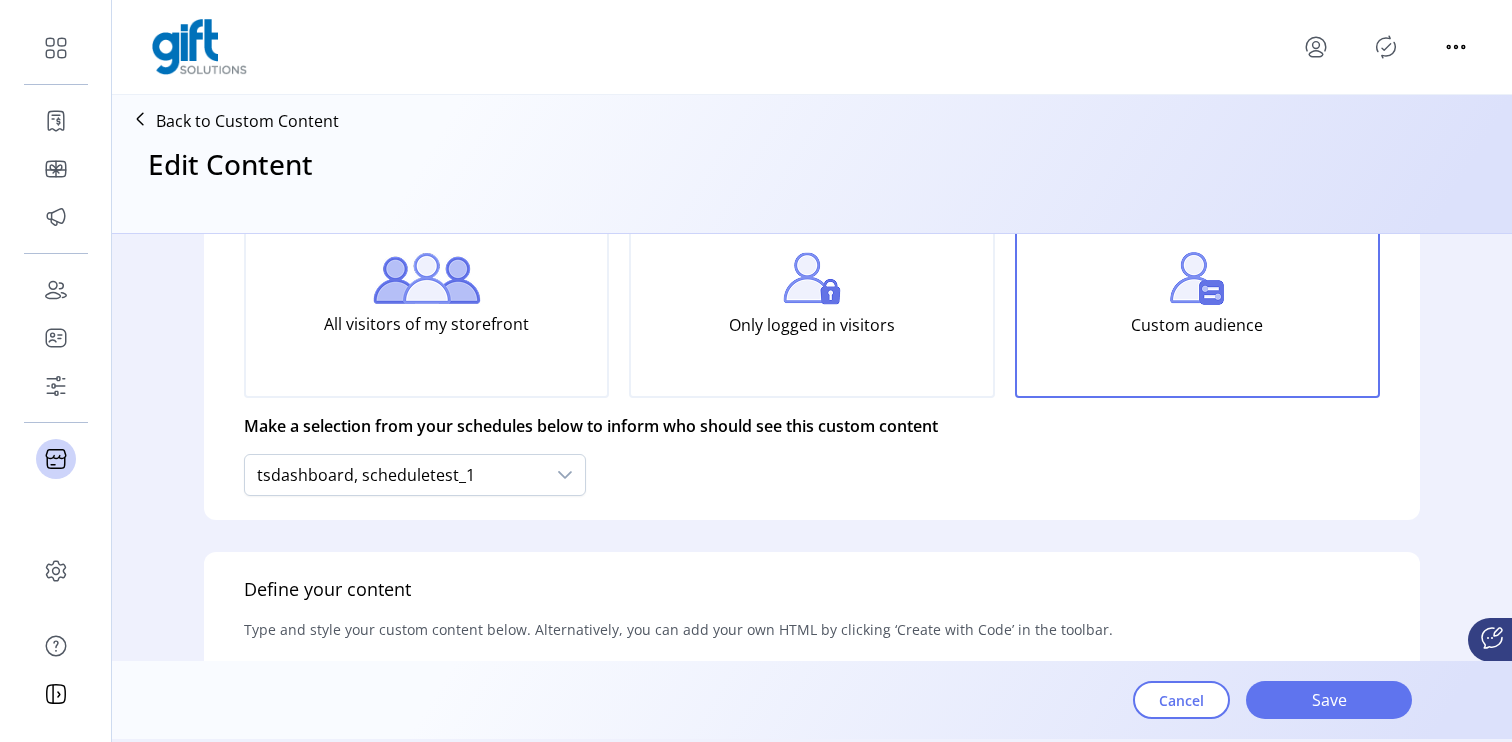 scroll, scrollTop: 182, scrollLeft: 0, axis: vertical 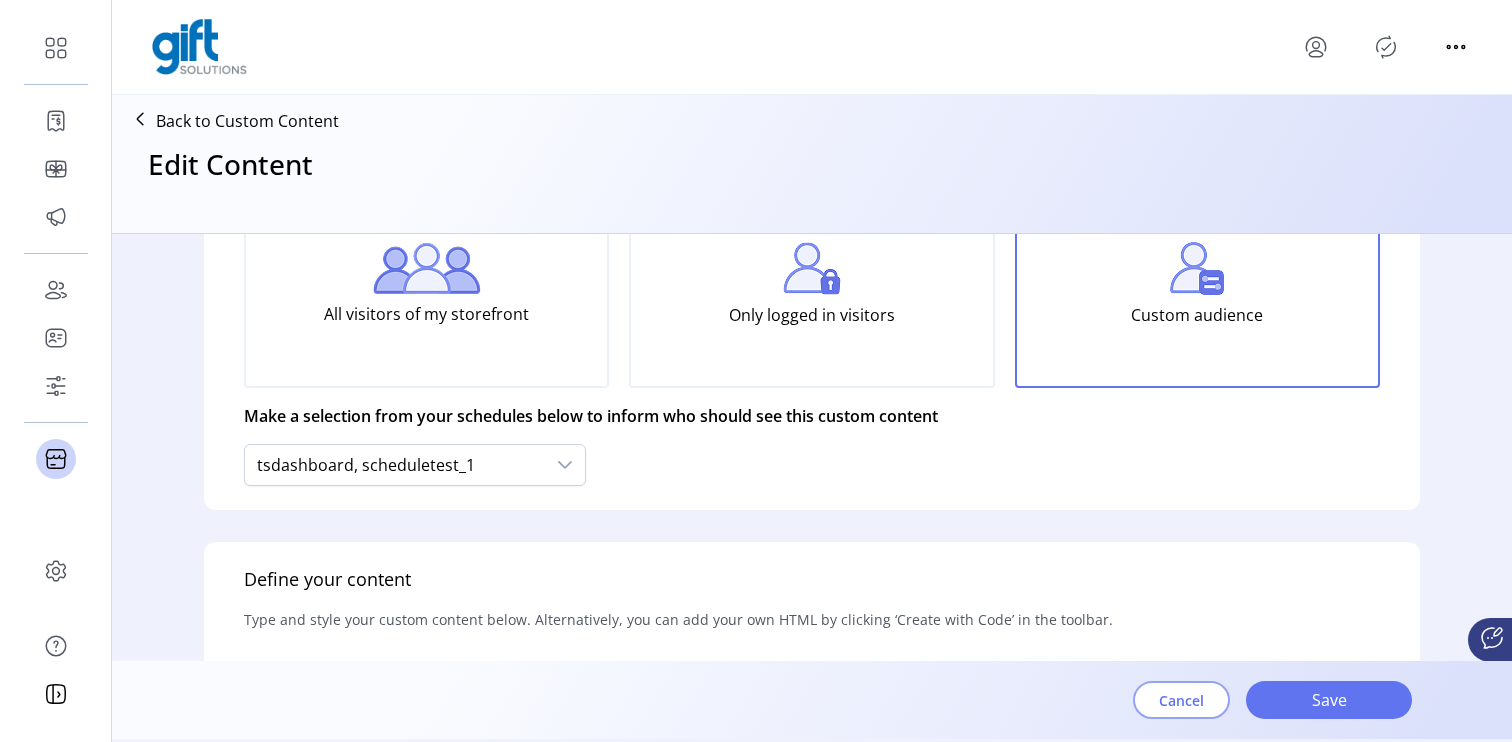 click on "Cancel" 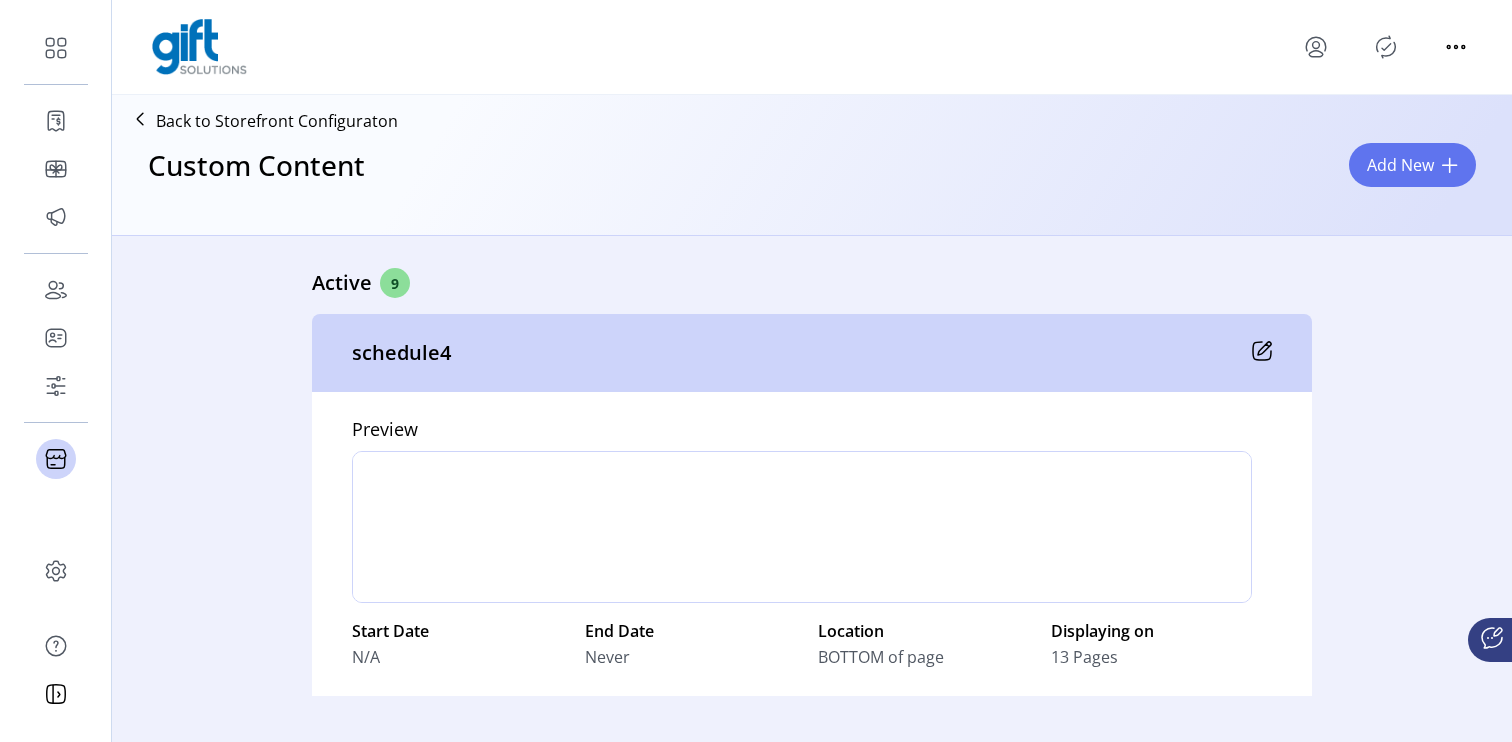 scroll, scrollTop: 0, scrollLeft: 0, axis: both 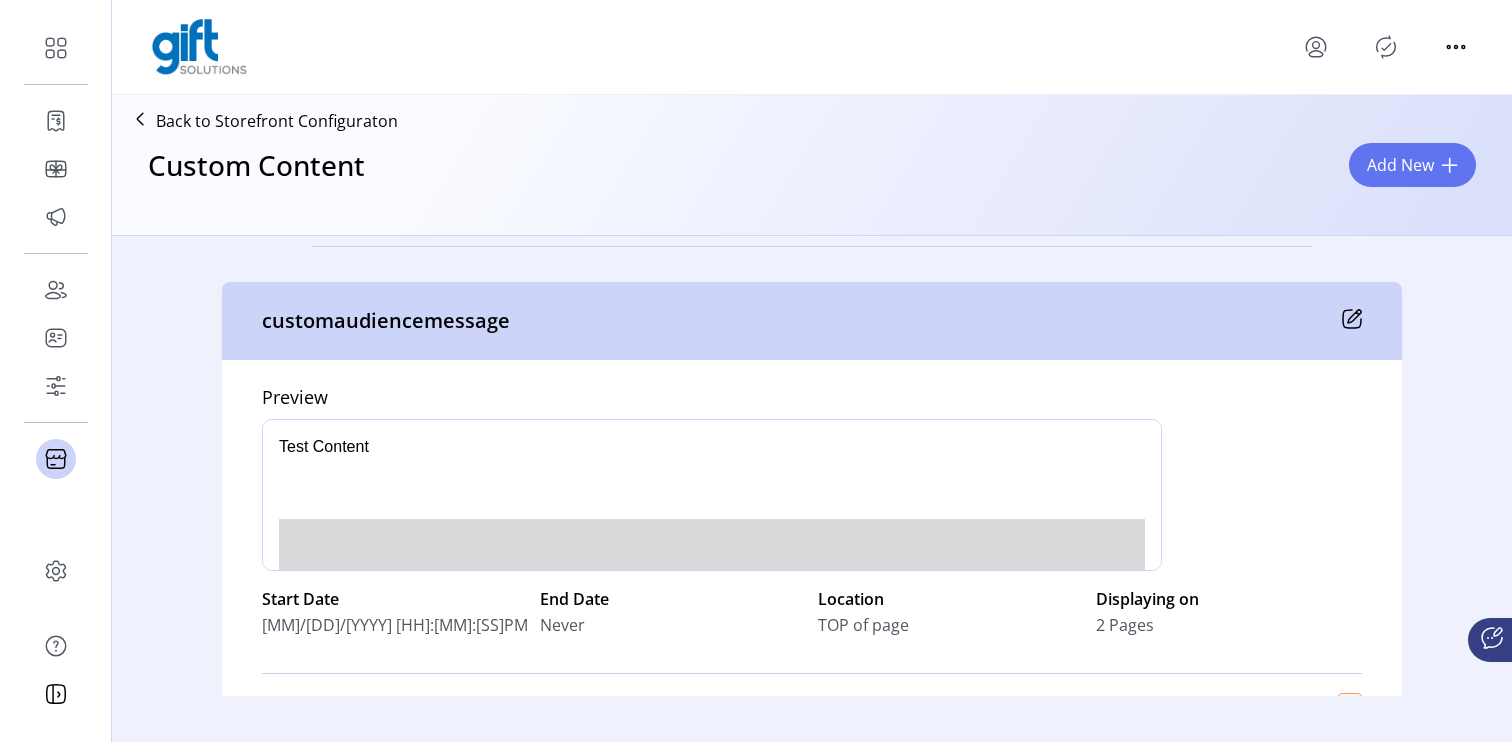 click 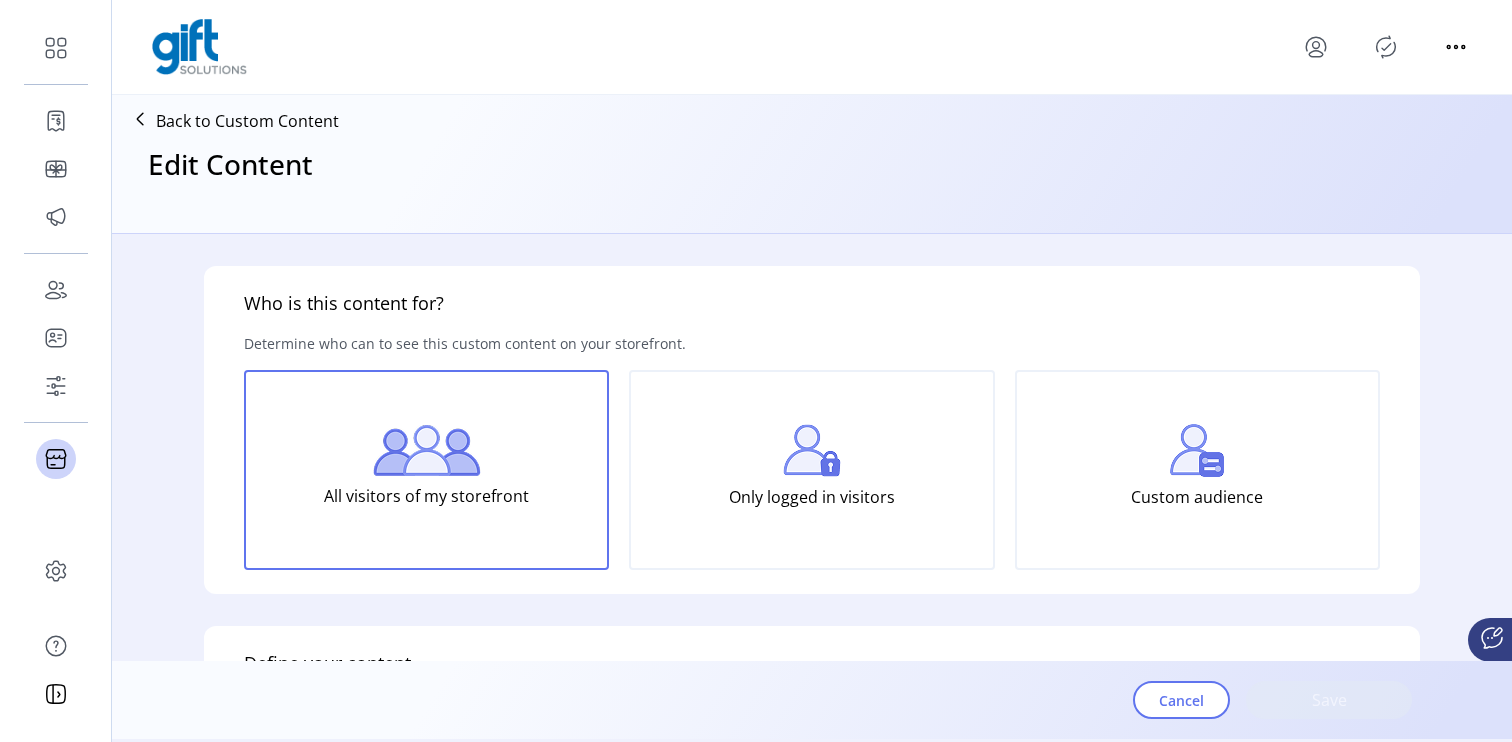 scroll, scrollTop: 0, scrollLeft: 0, axis: both 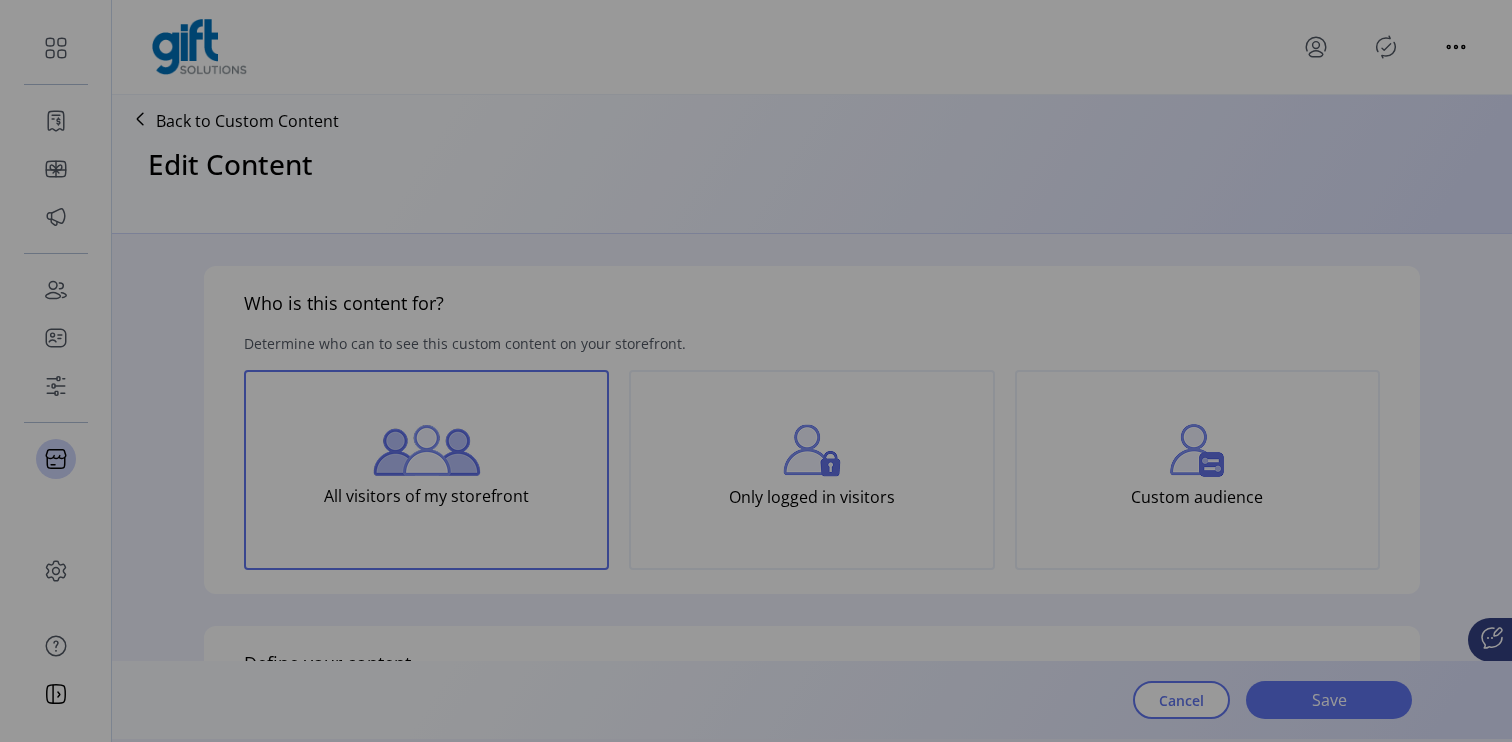 type 